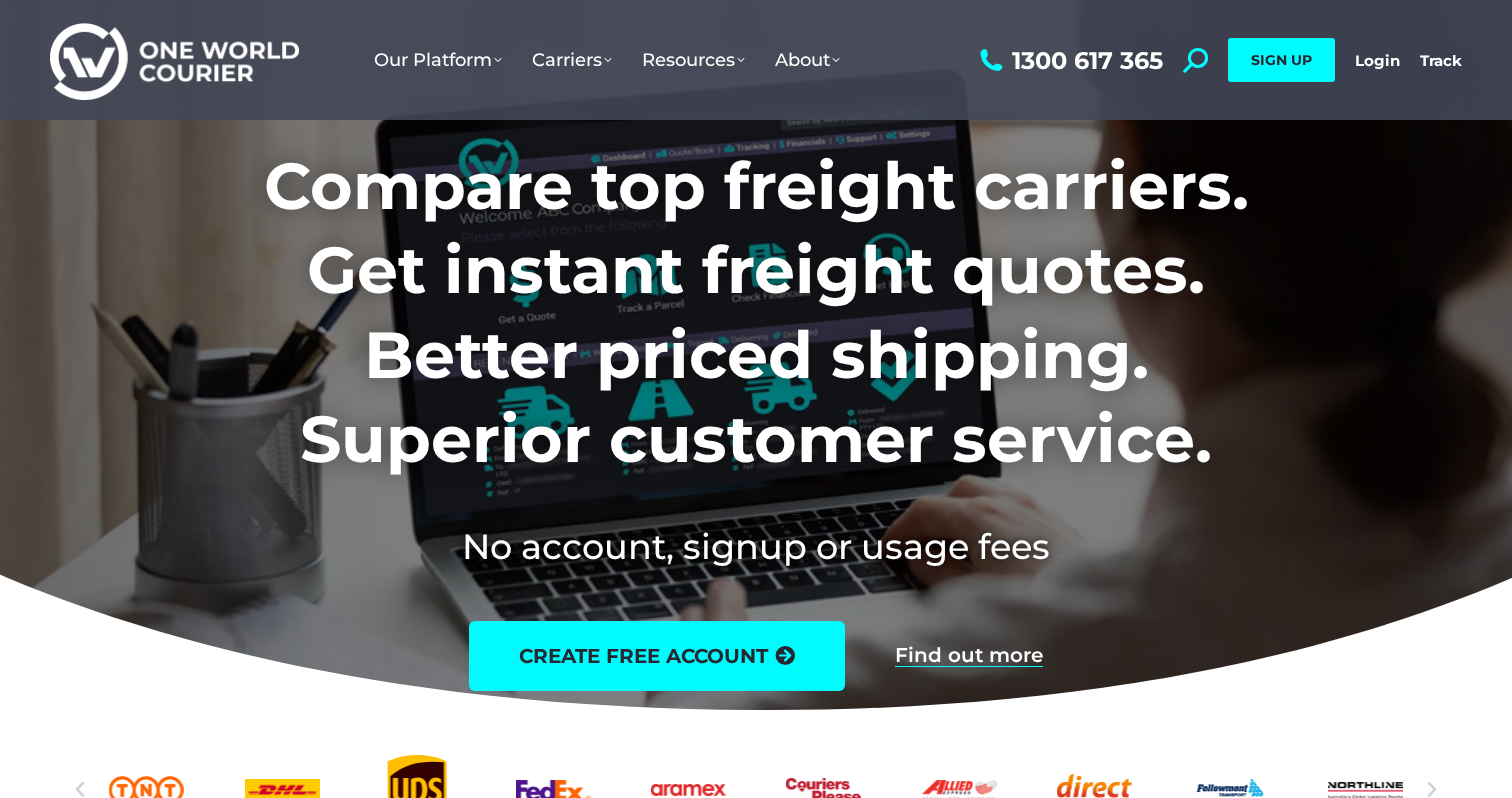scroll, scrollTop: 0, scrollLeft: 0, axis: both 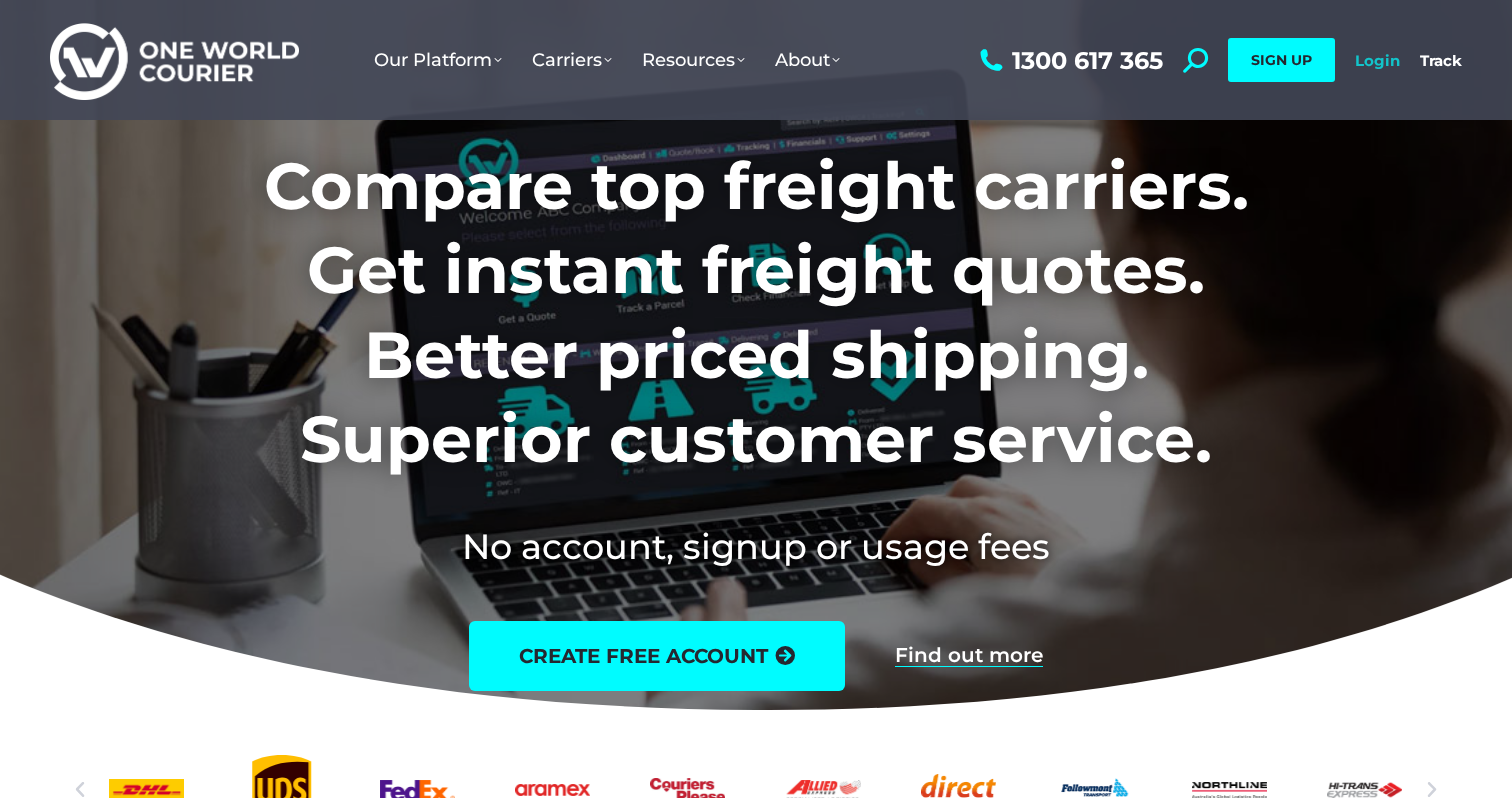 click on "Login" at bounding box center [1377, 60] 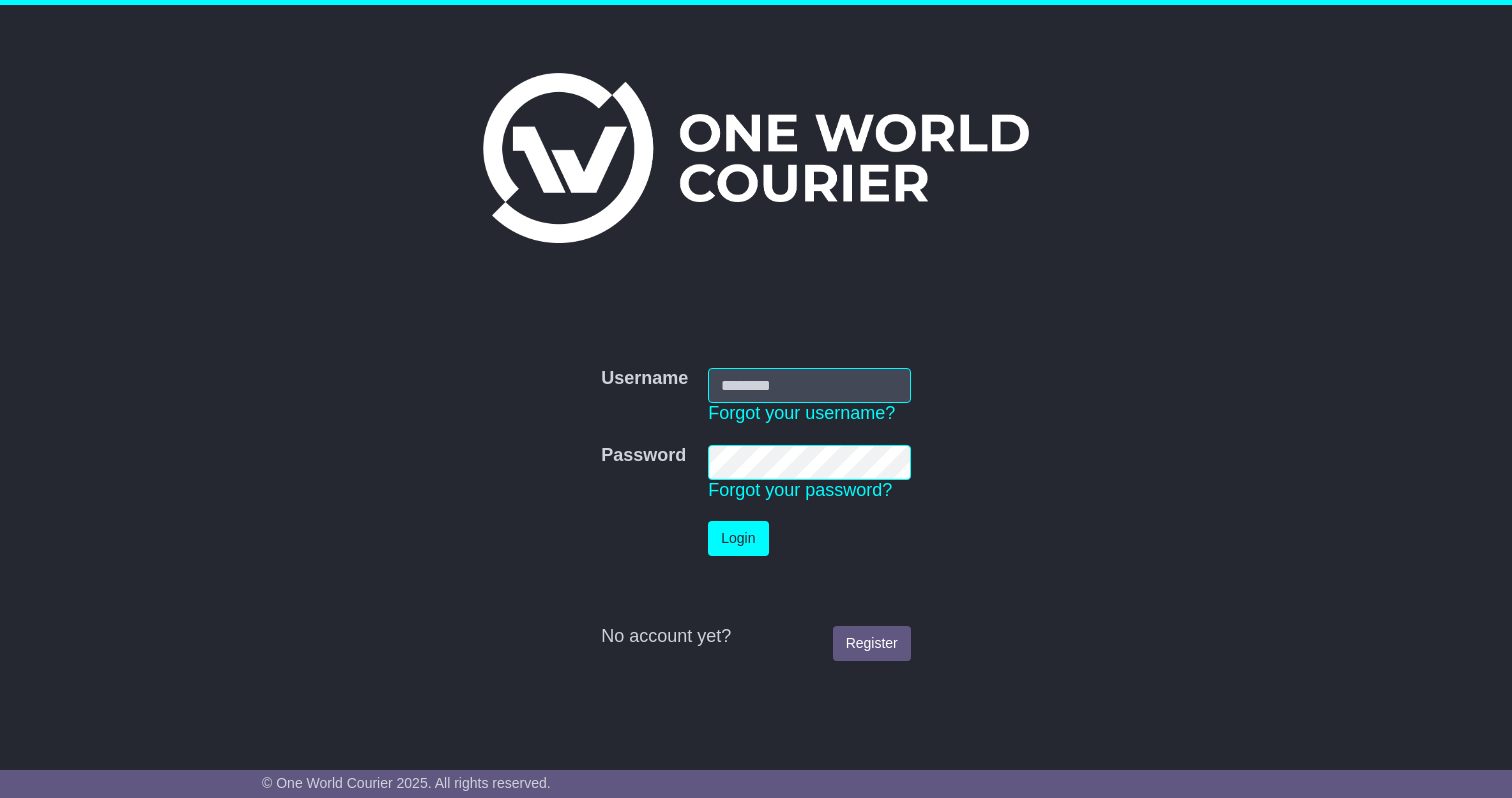 scroll, scrollTop: 0, scrollLeft: 0, axis: both 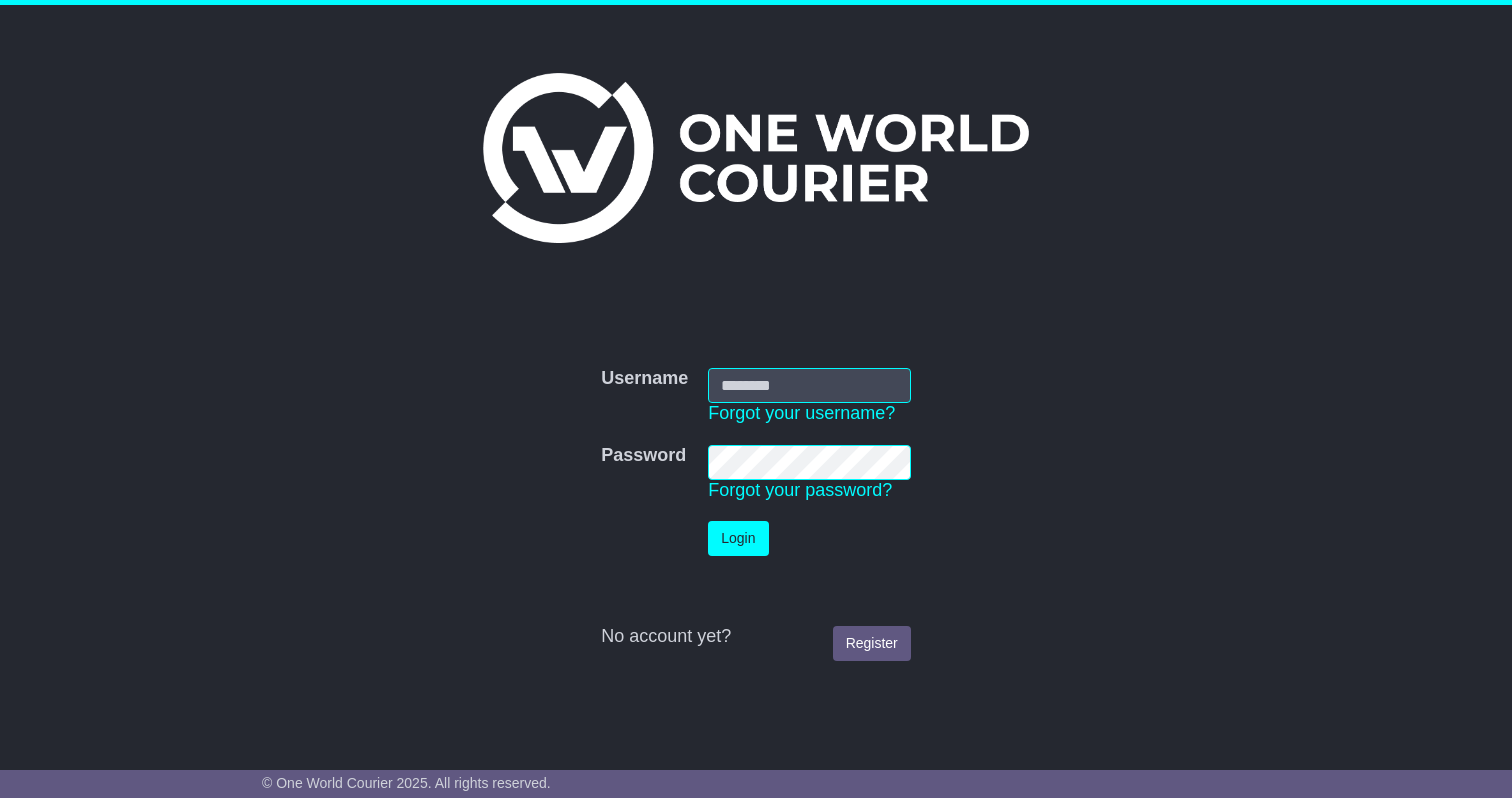 type on "**********" 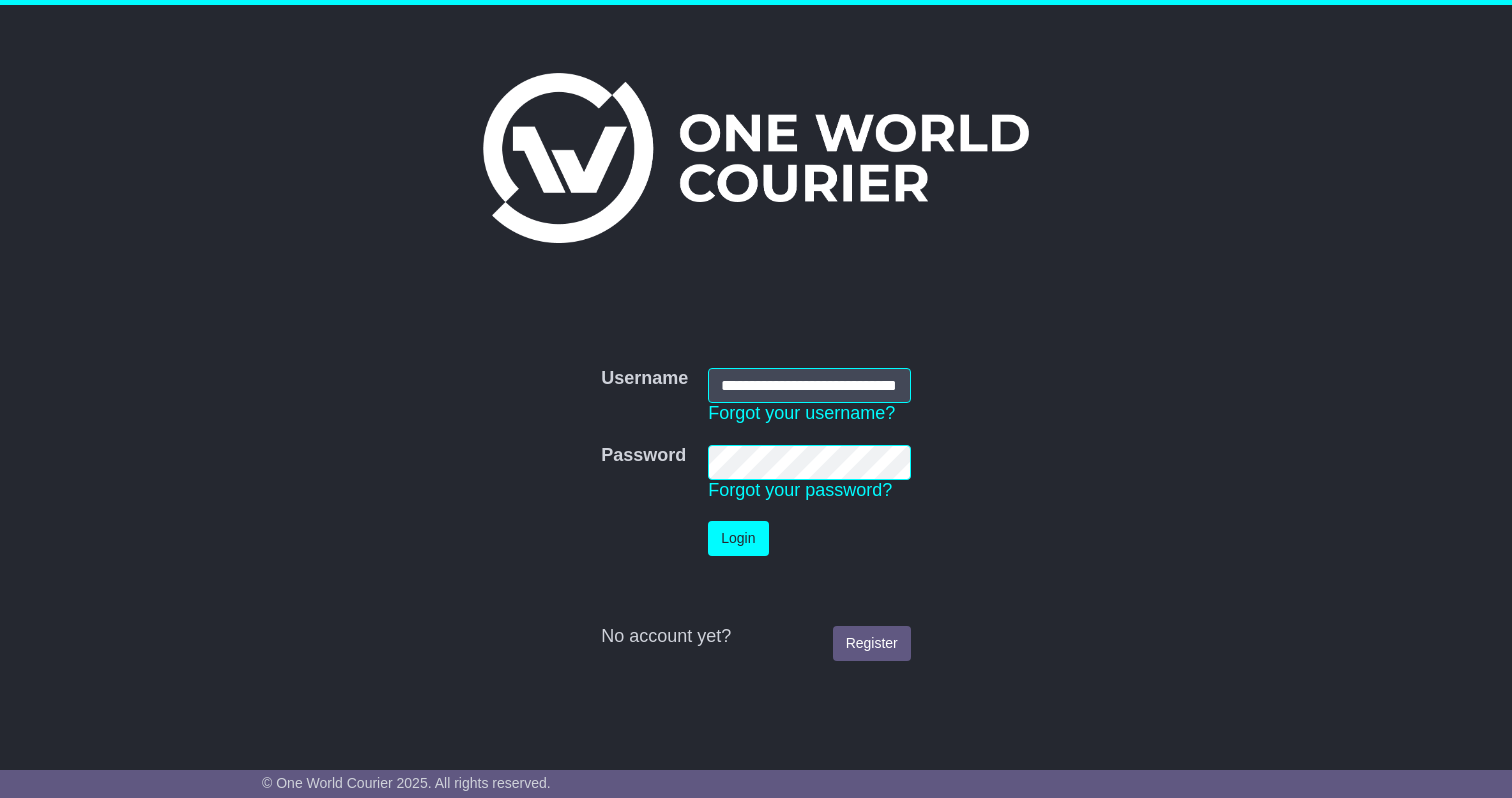 click on "No account yet?
Register" at bounding box center [756, 618] 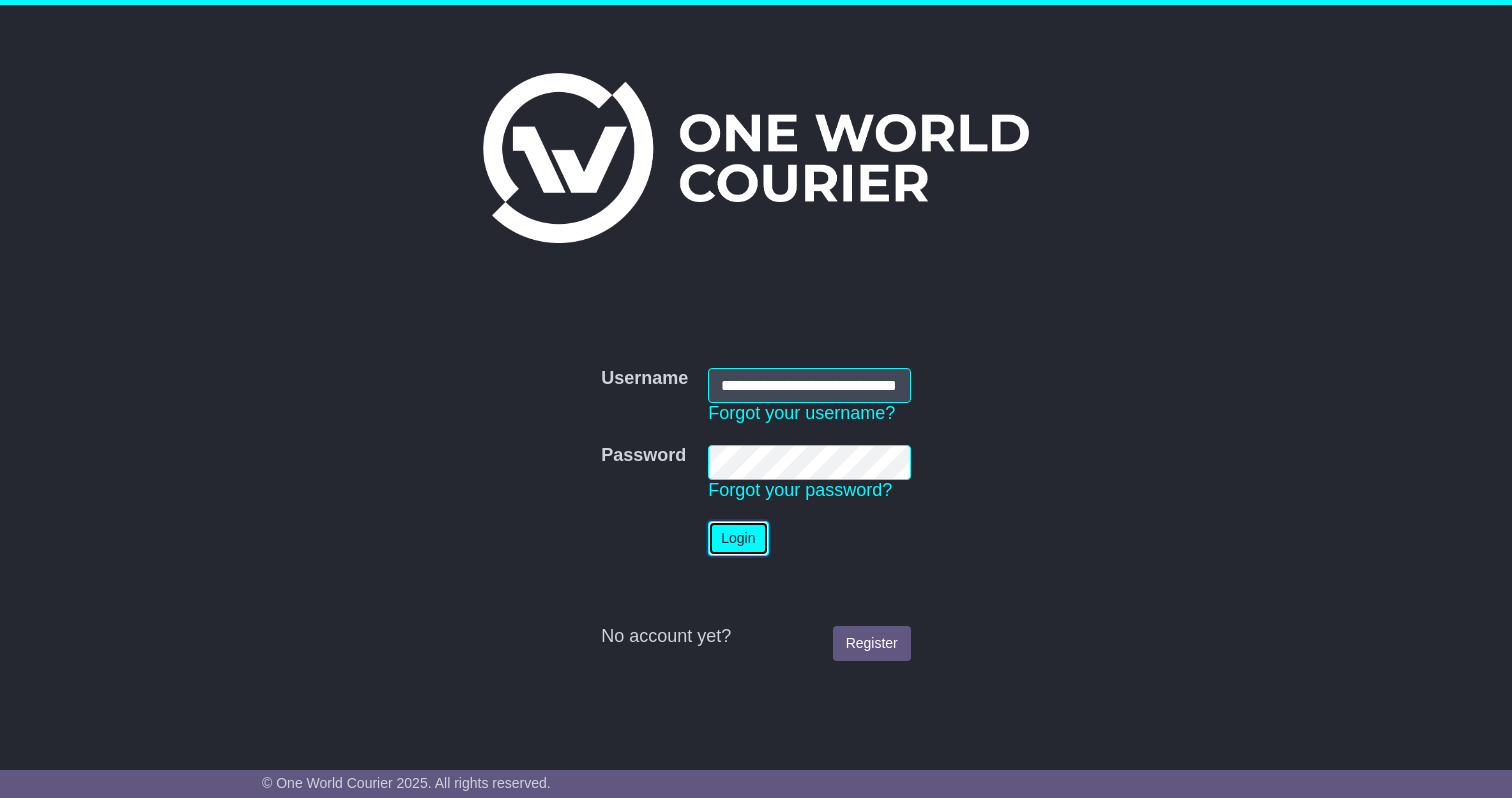 click on "Login" at bounding box center [738, 538] 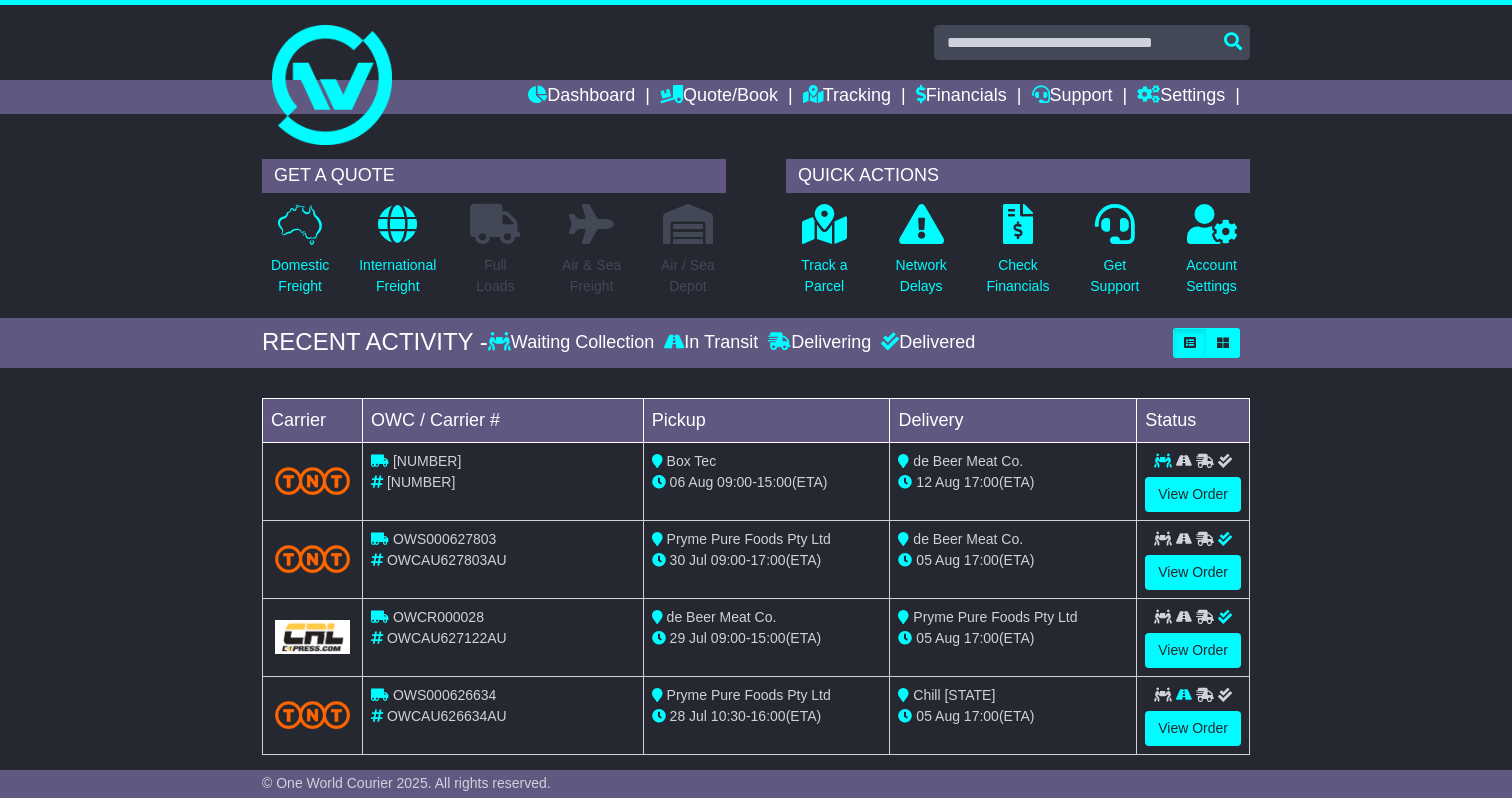 scroll, scrollTop: 0, scrollLeft: 0, axis: both 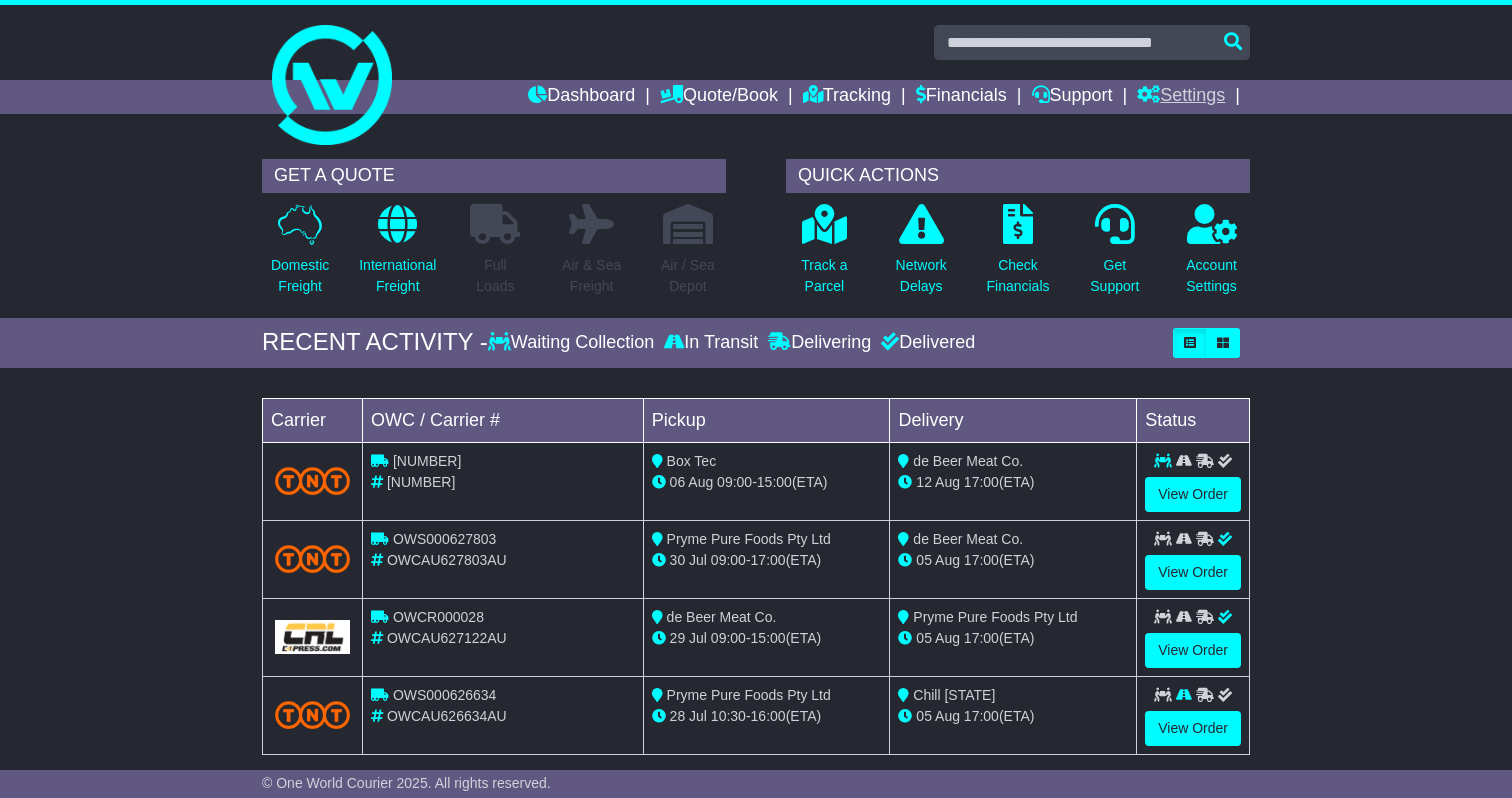 click on "Settings" at bounding box center [1181, 97] 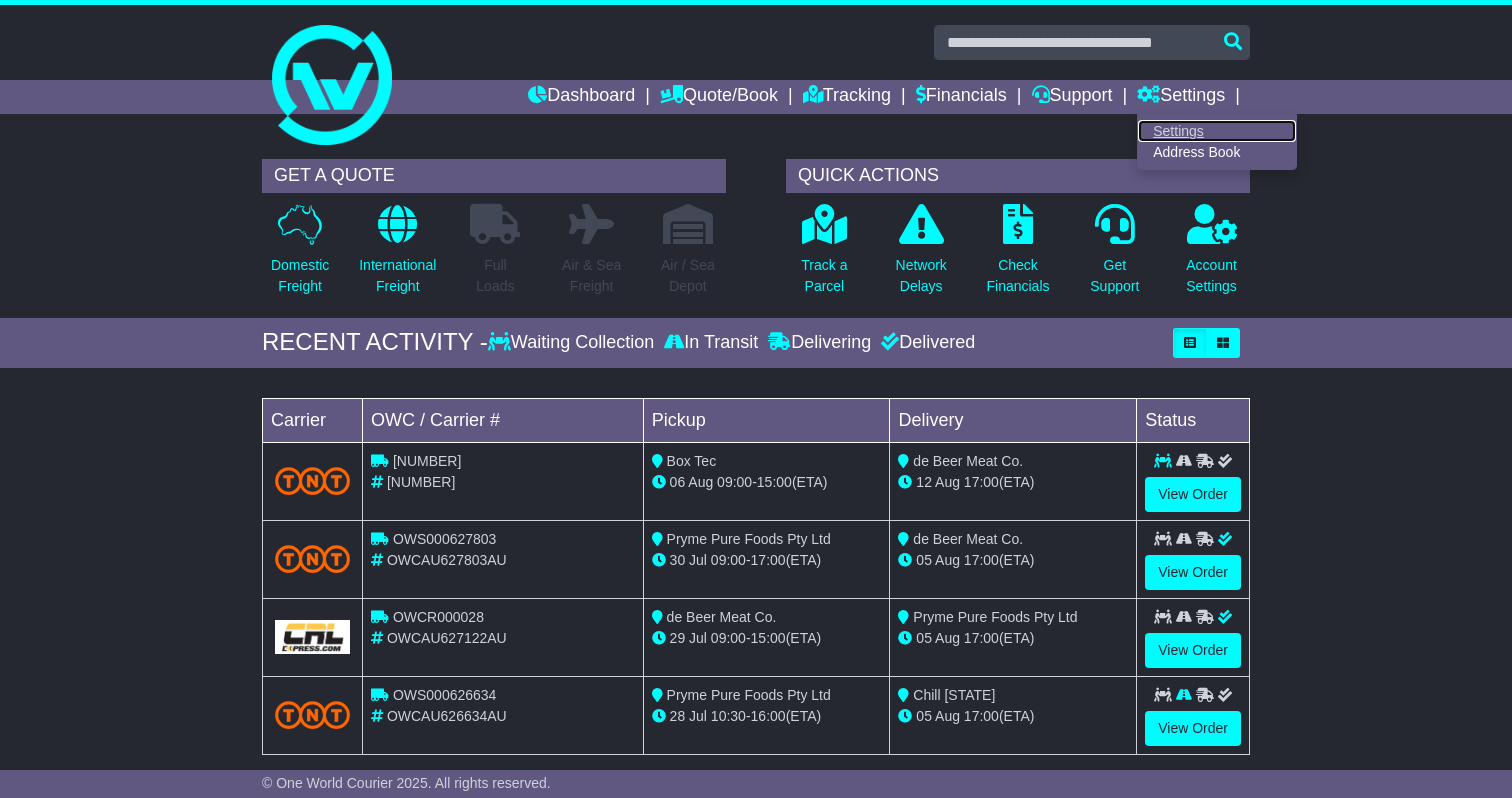 click on "Settings" at bounding box center [1217, 131] 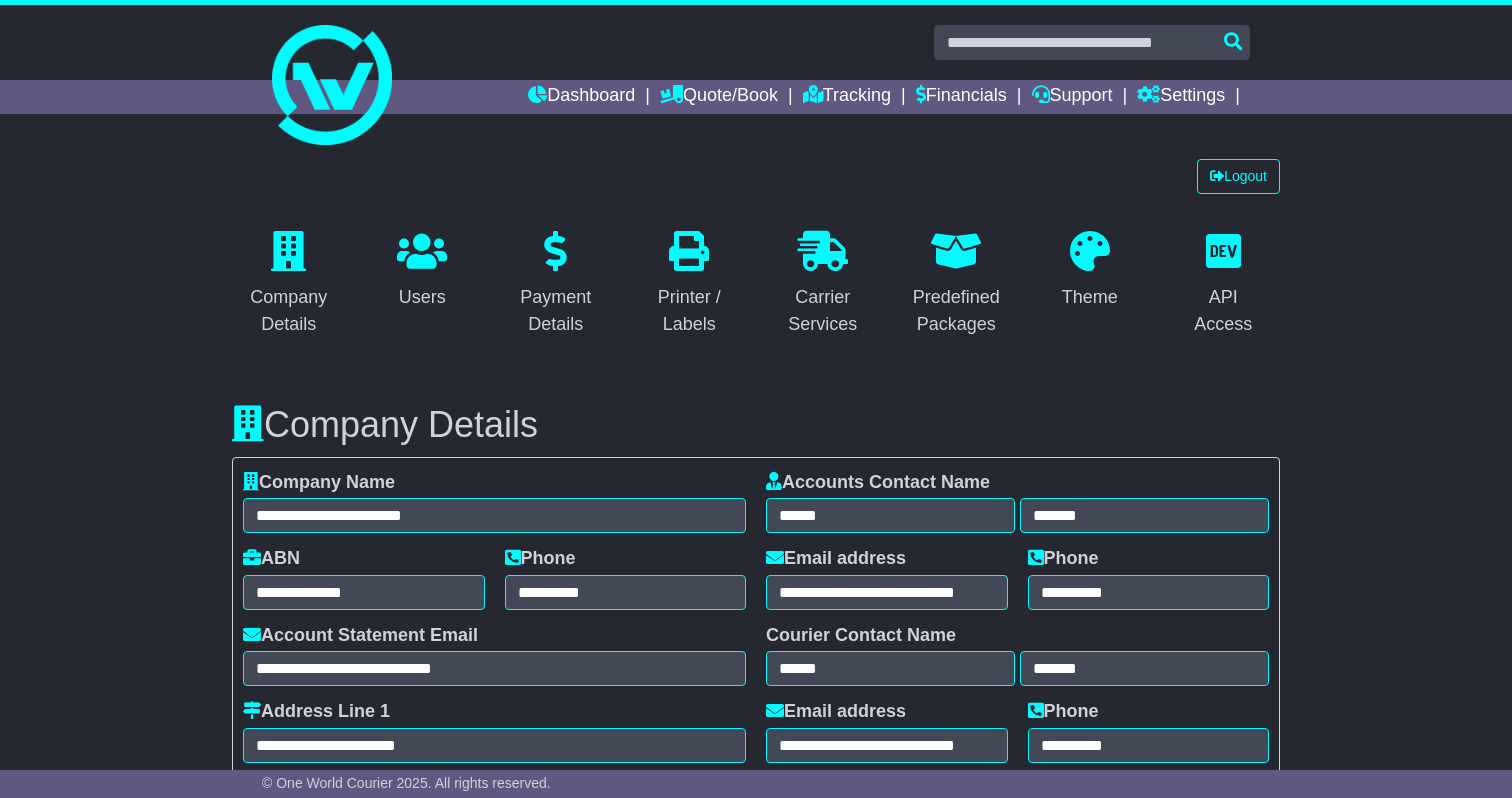 select on "**********" 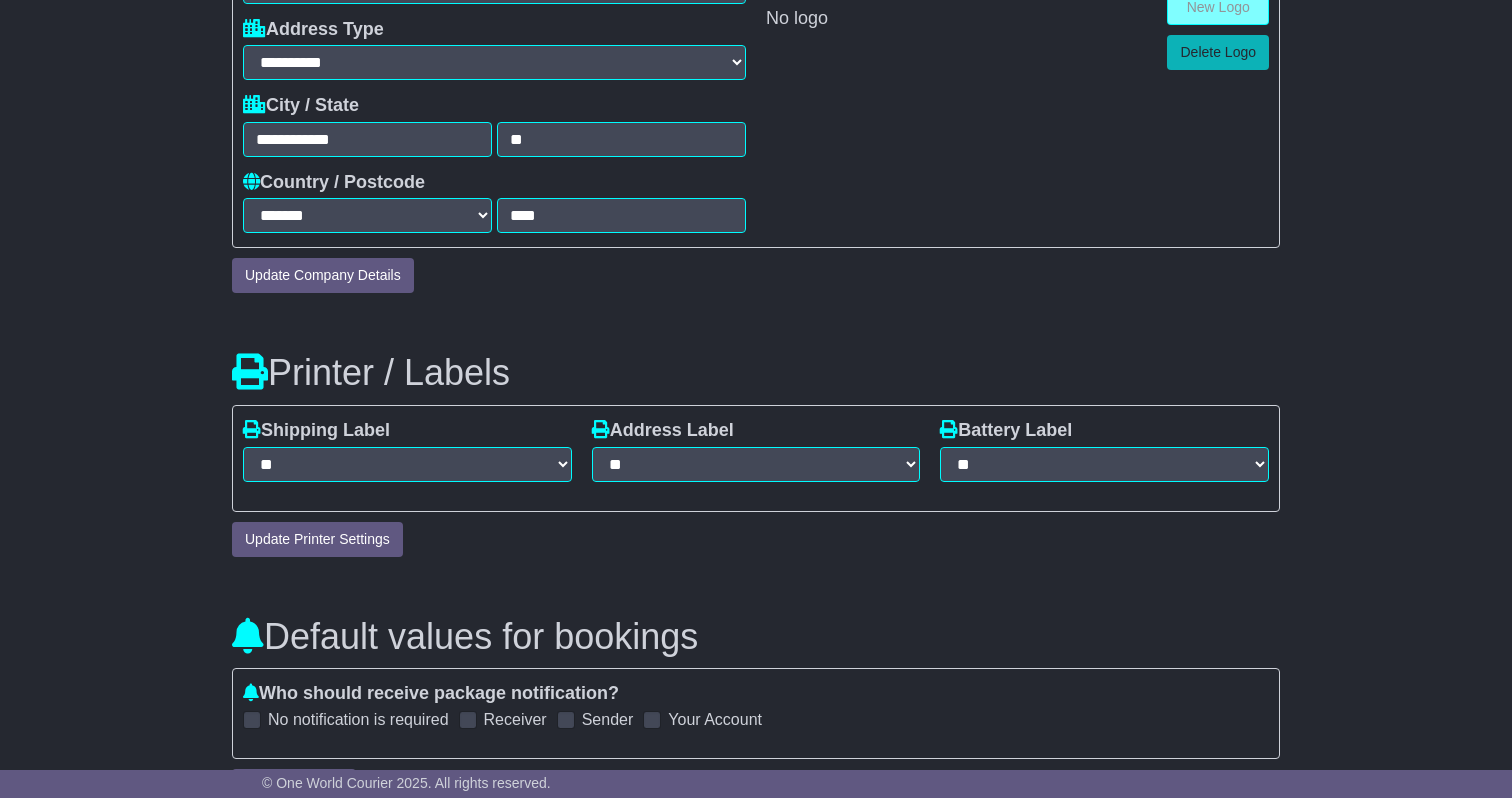 scroll, scrollTop: 0, scrollLeft: 0, axis: both 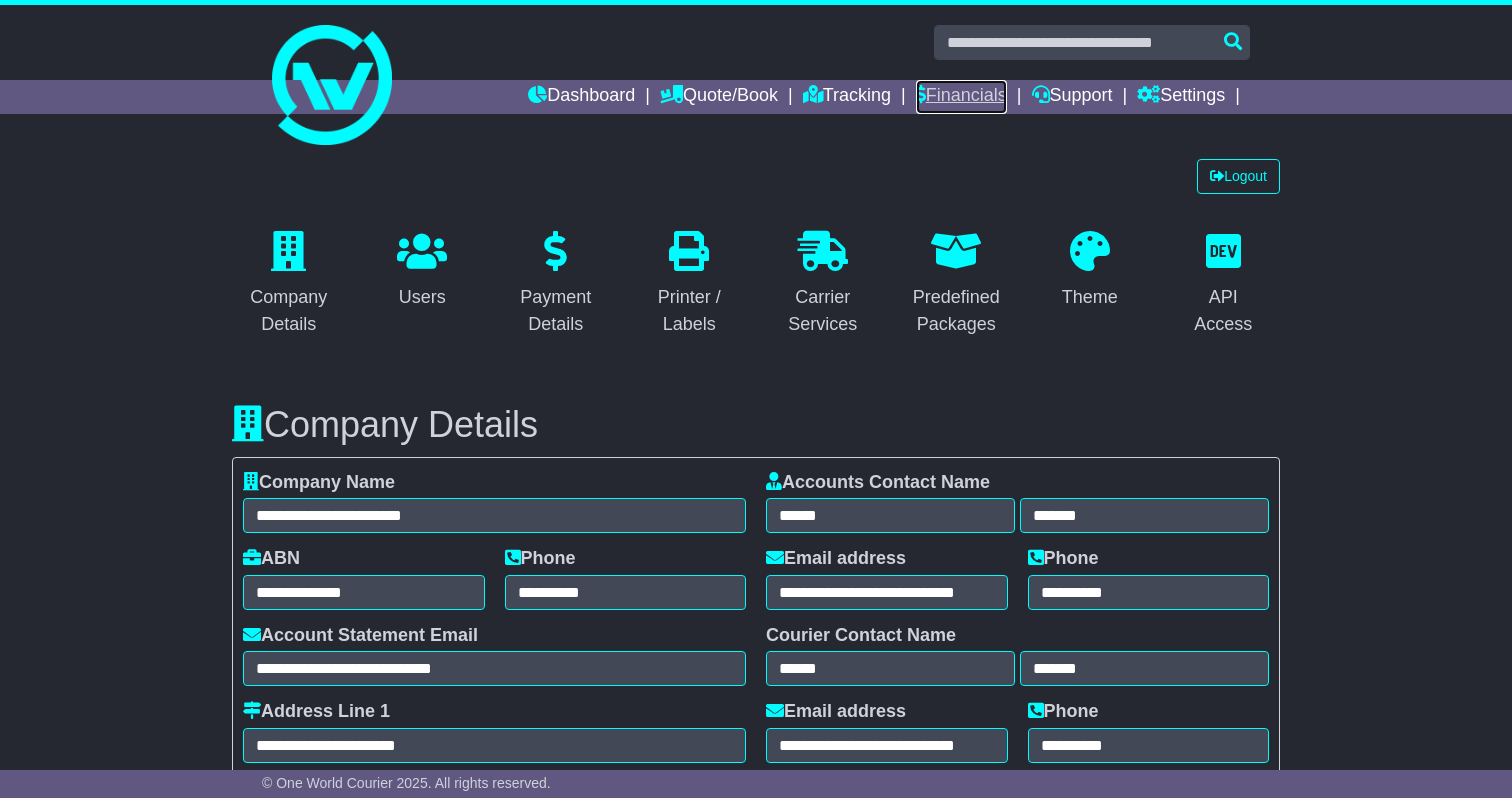 click on "Financials" at bounding box center (961, 97) 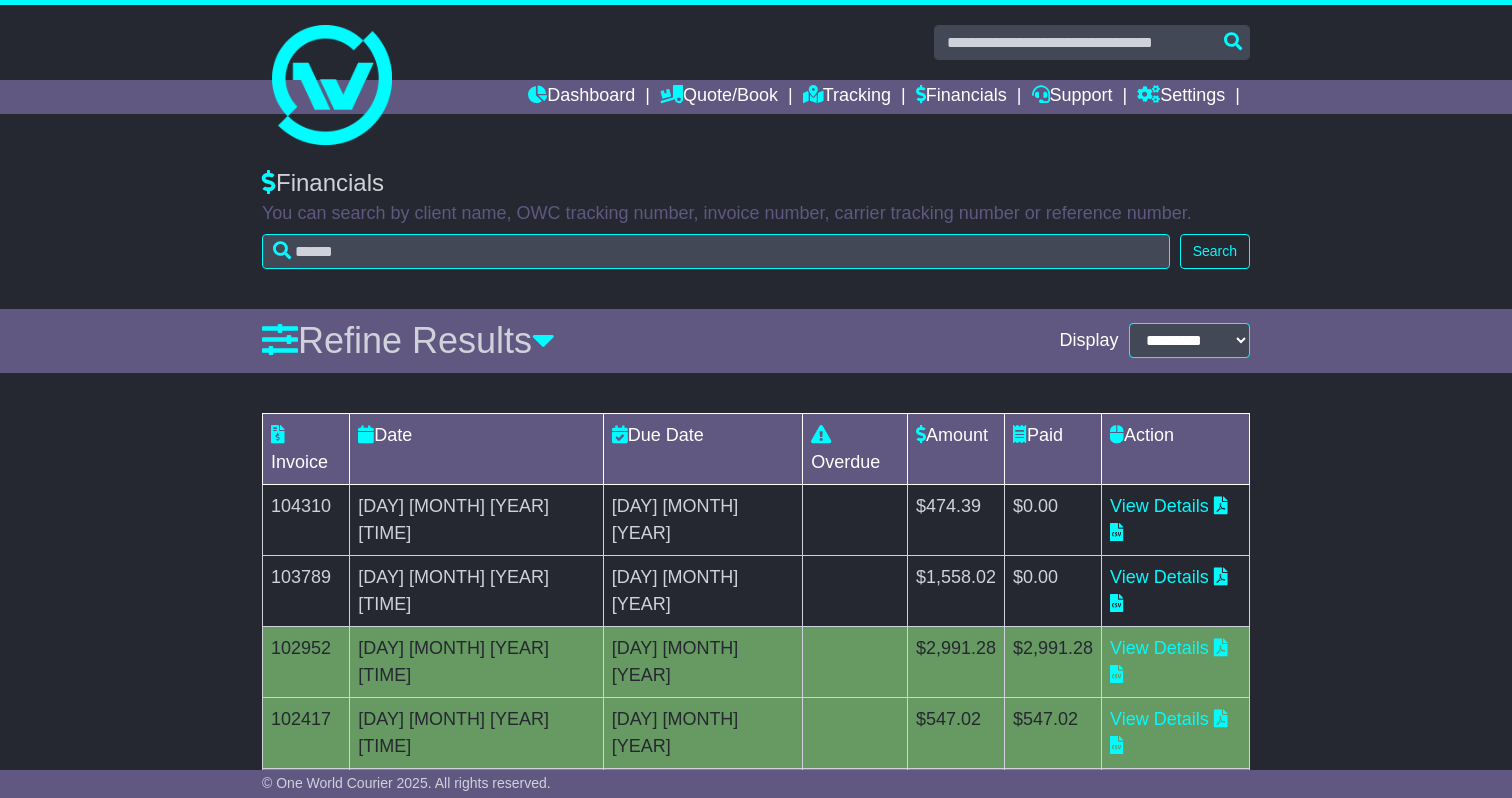 scroll, scrollTop: 0, scrollLeft: 0, axis: both 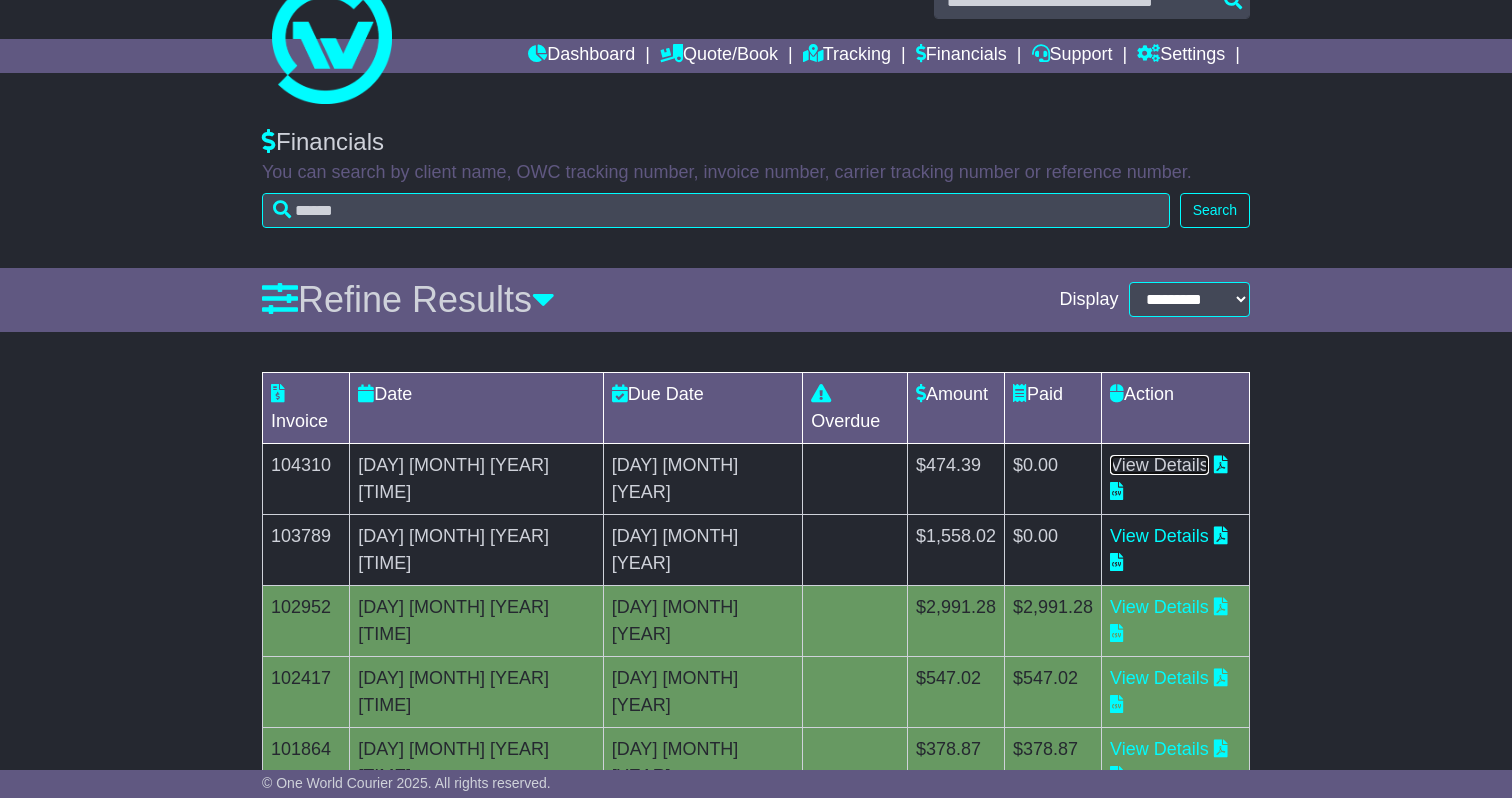 click on "View Details" at bounding box center [1159, 465] 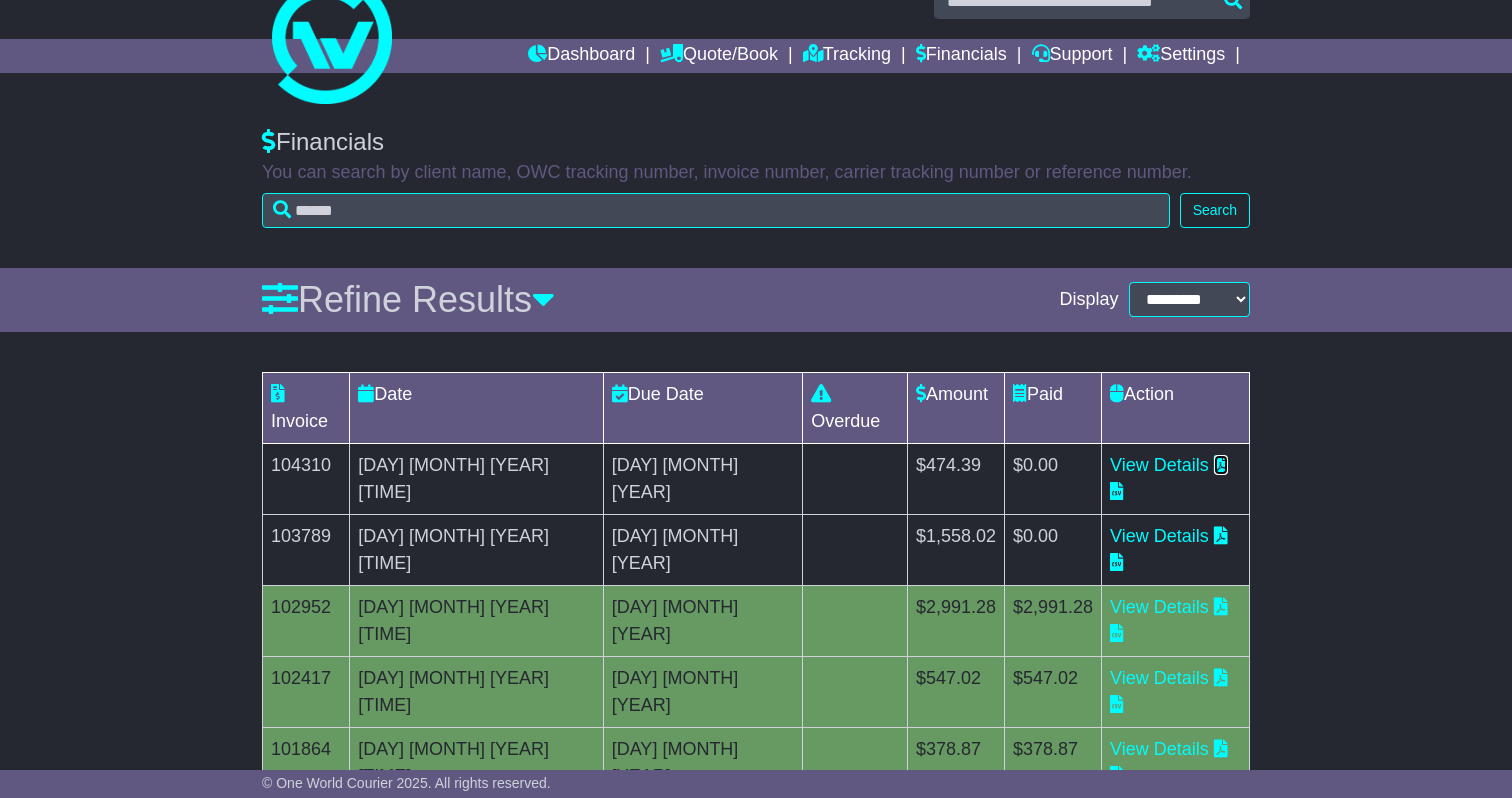 click at bounding box center [1221, 464] 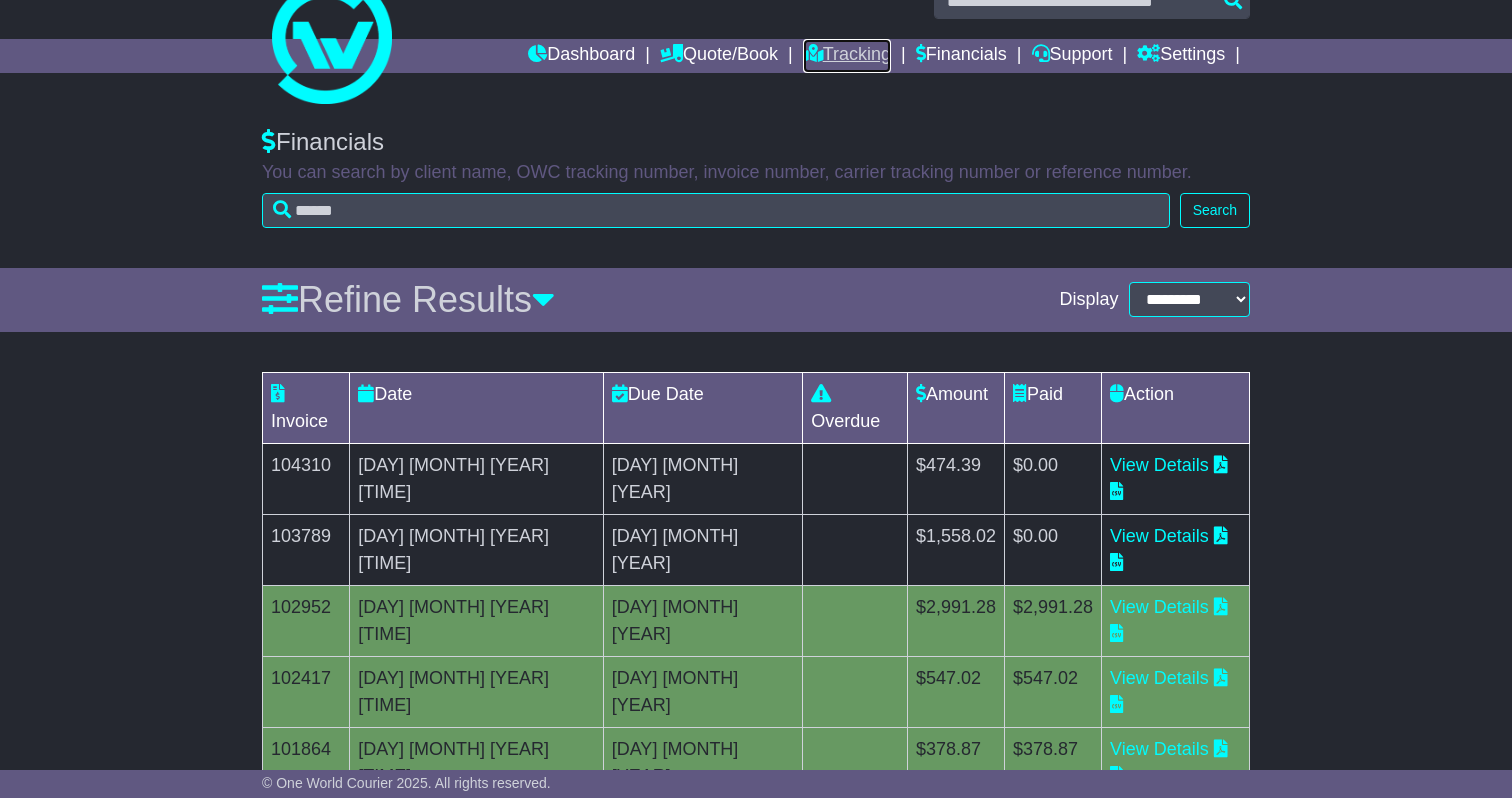 click on "Tracking" at bounding box center (847, 56) 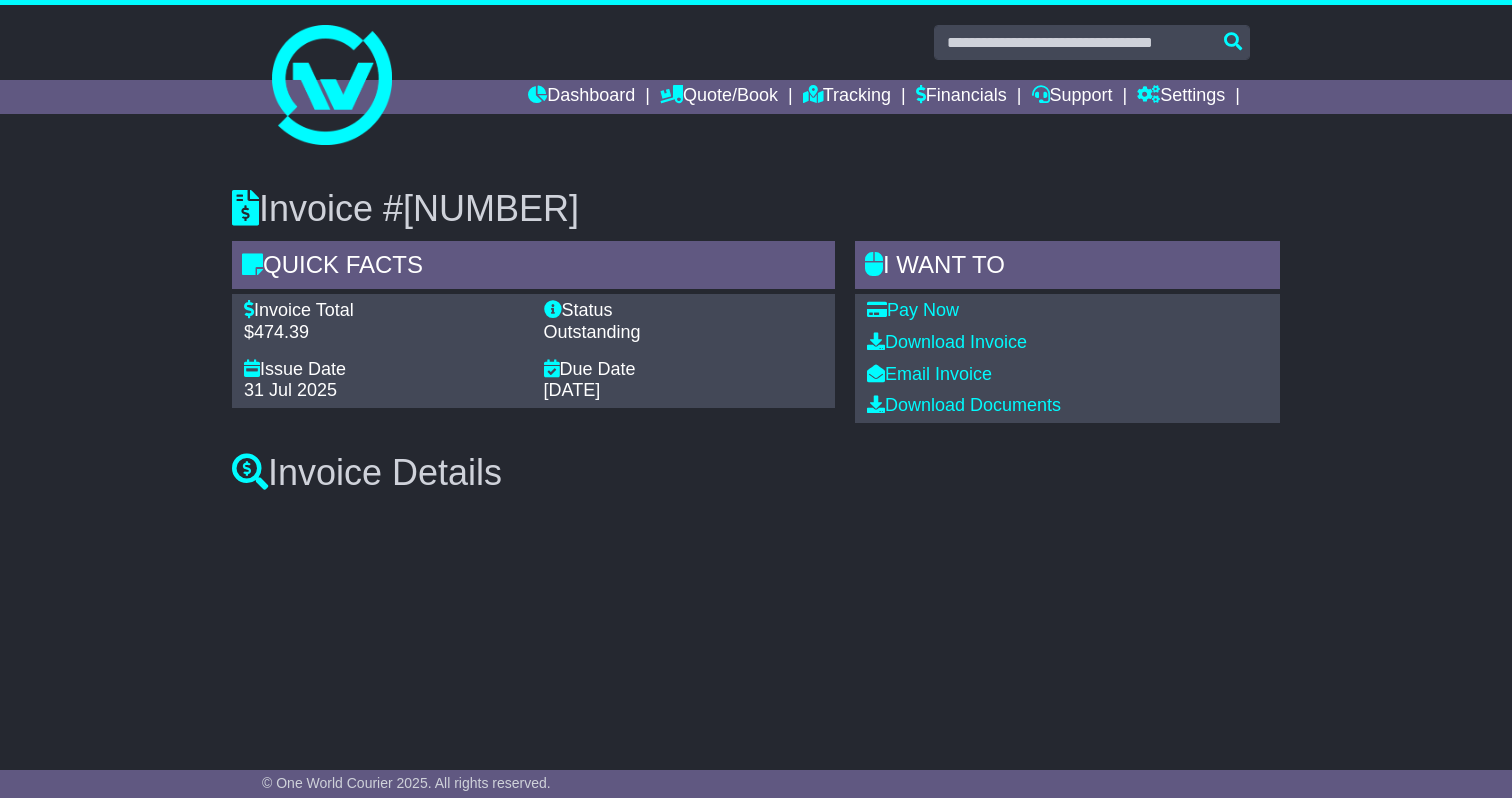 scroll, scrollTop: 0, scrollLeft: 0, axis: both 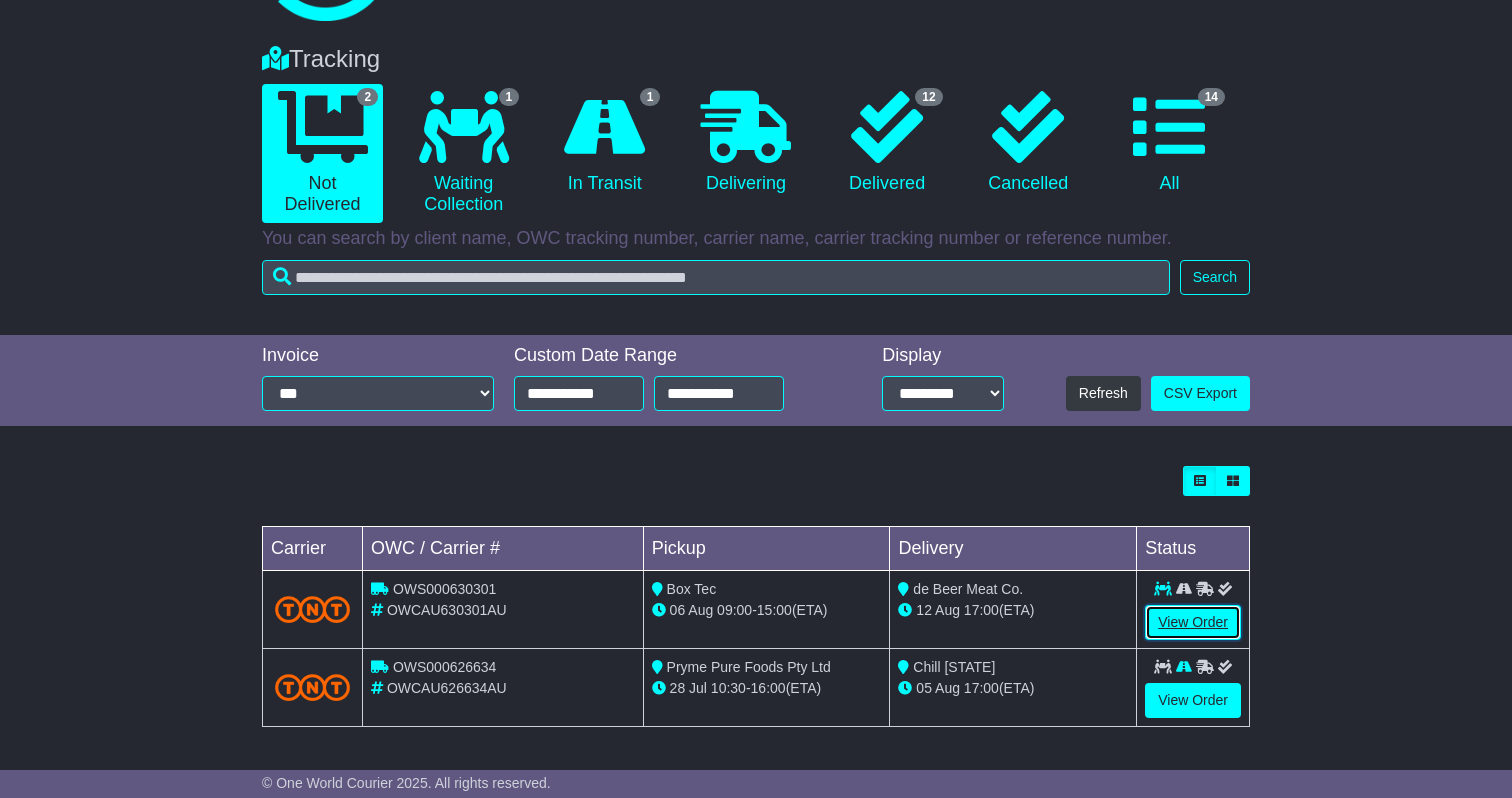 click on "View Order" at bounding box center [1193, 622] 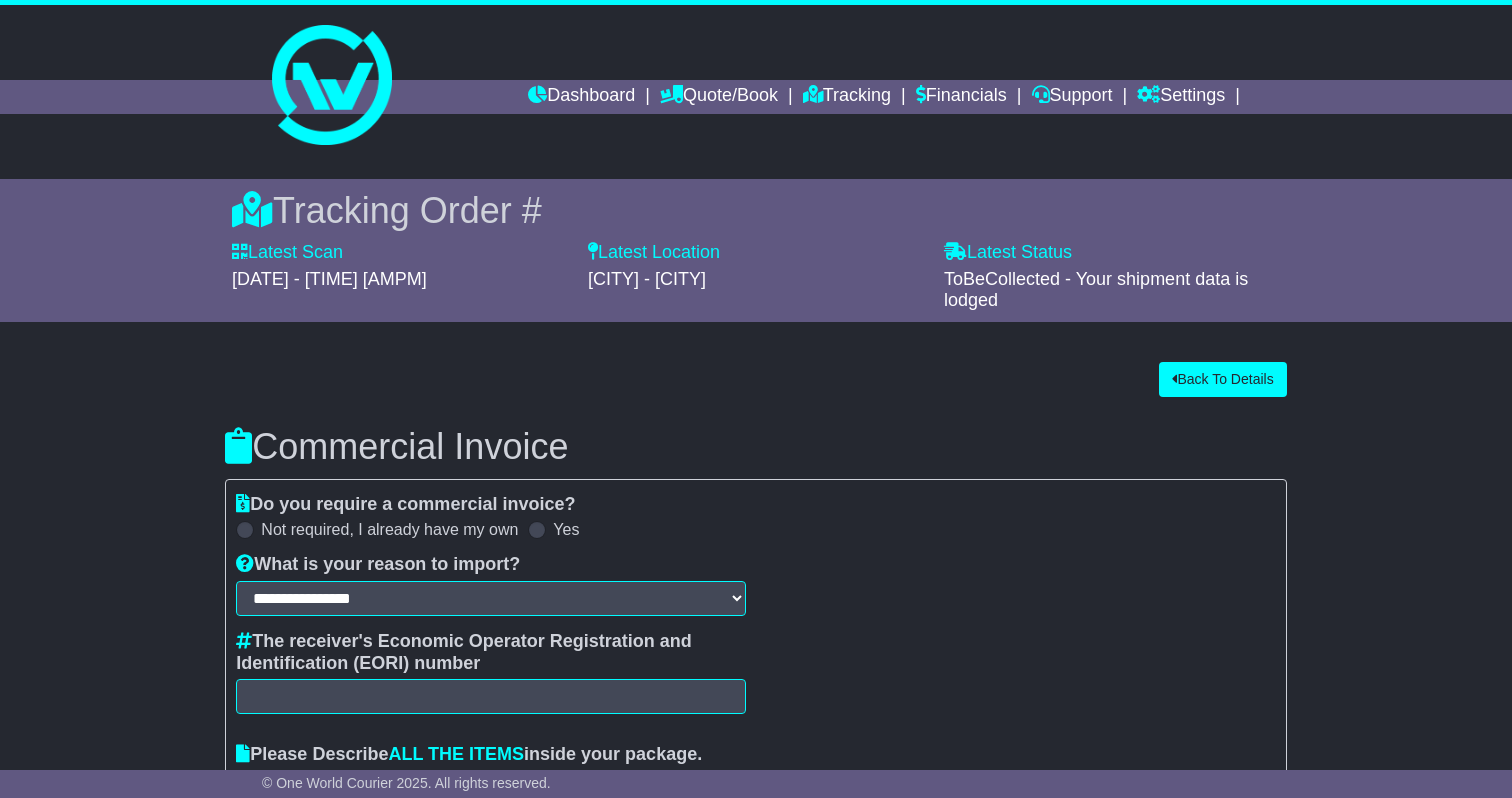 scroll, scrollTop: 0, scrollLeft: 0, axis: both 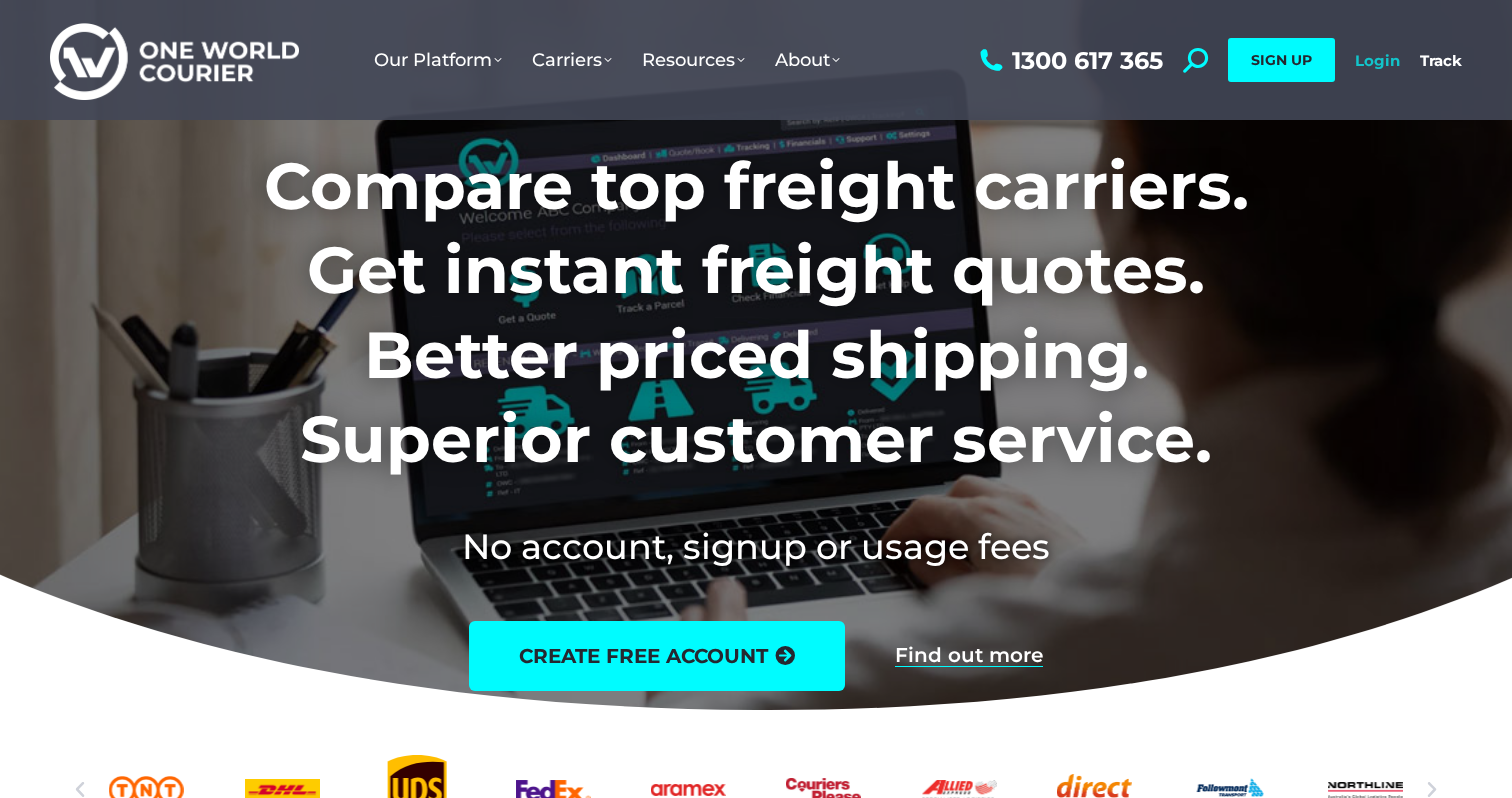 click on "Login" at bounding box center (1377, 60) 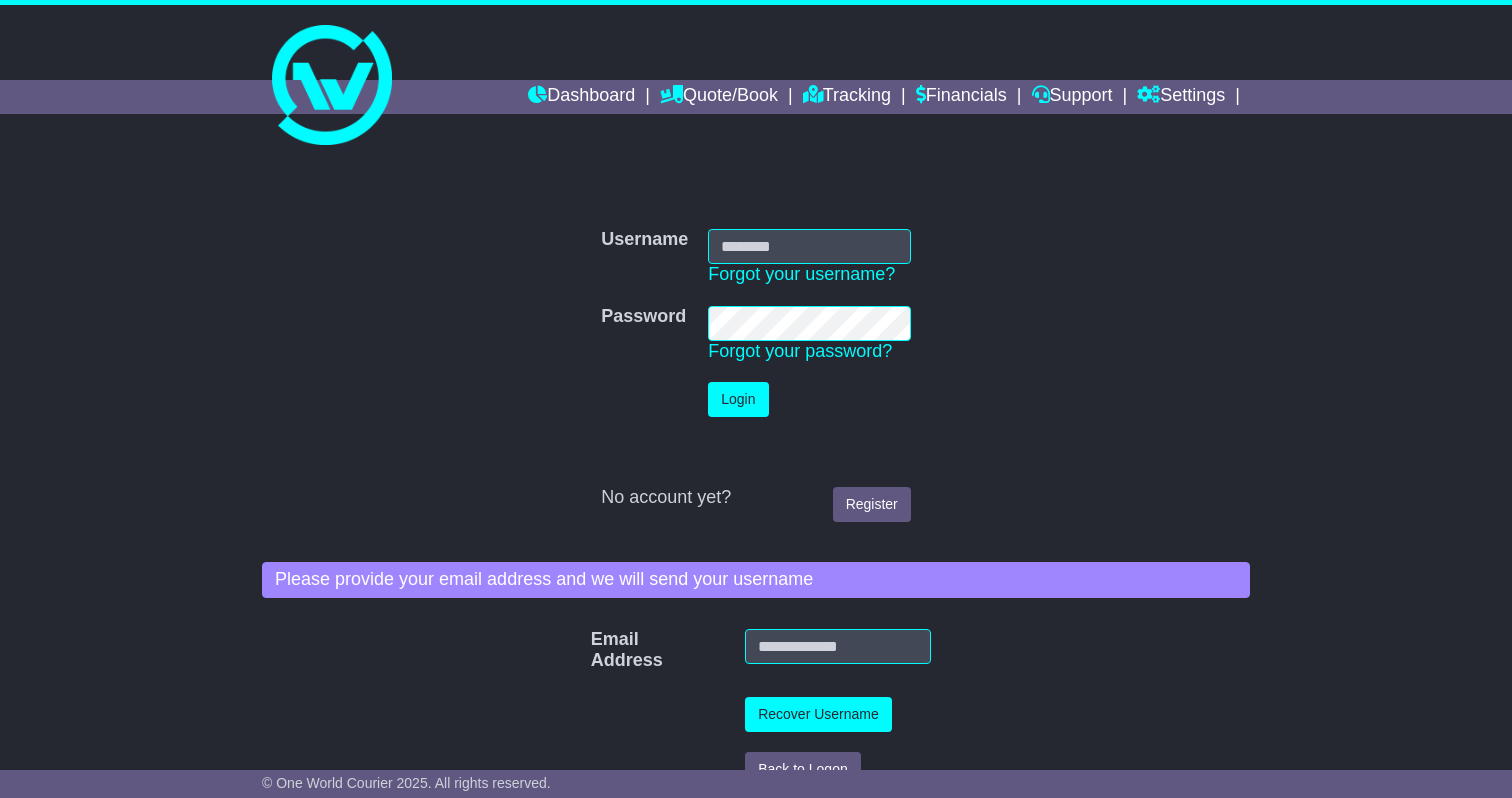 scroll, scrollTop: 0, scrollLeft: 0, axis: both 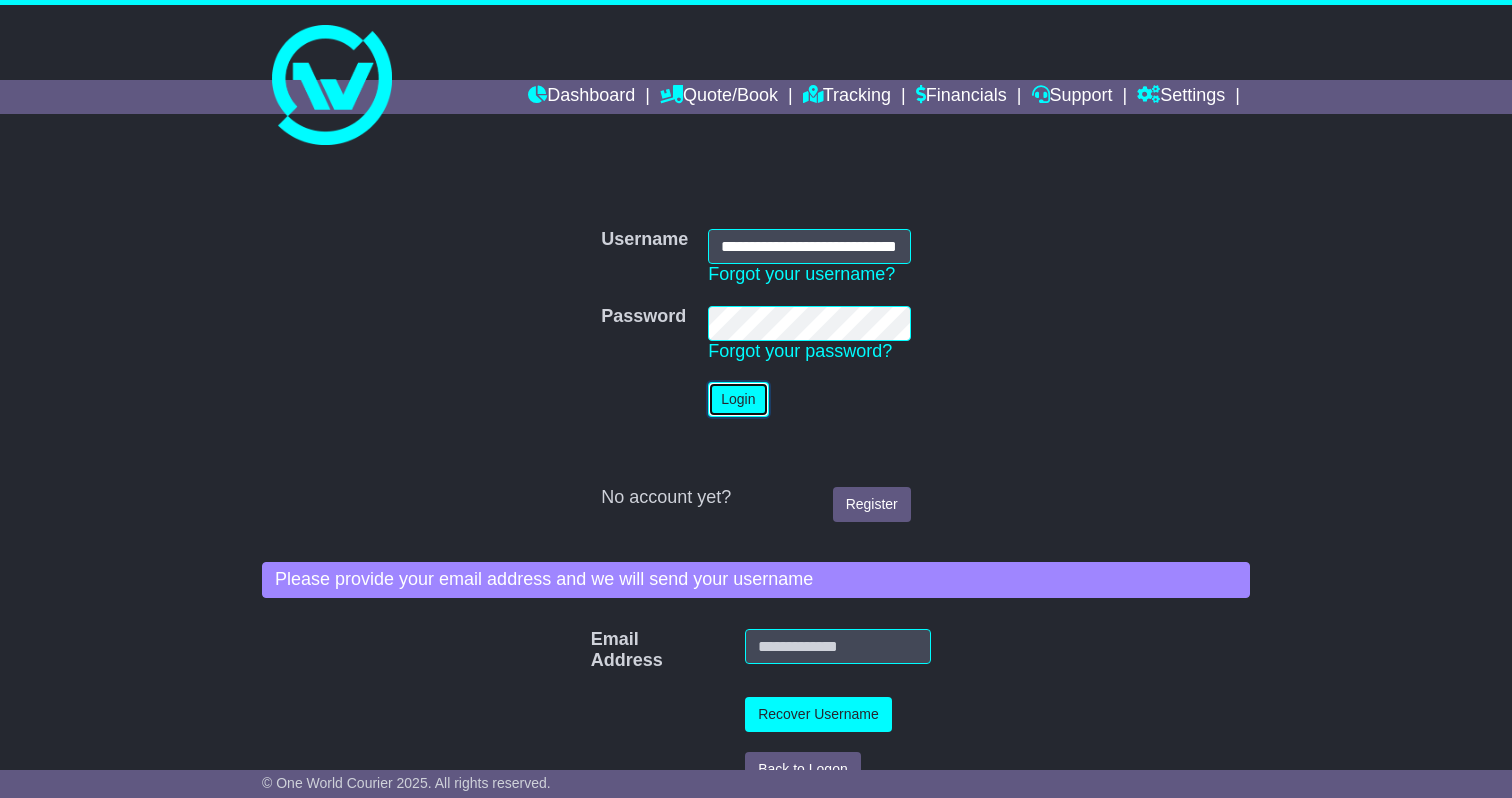 click on "Login" at bounding box center (738, 399) 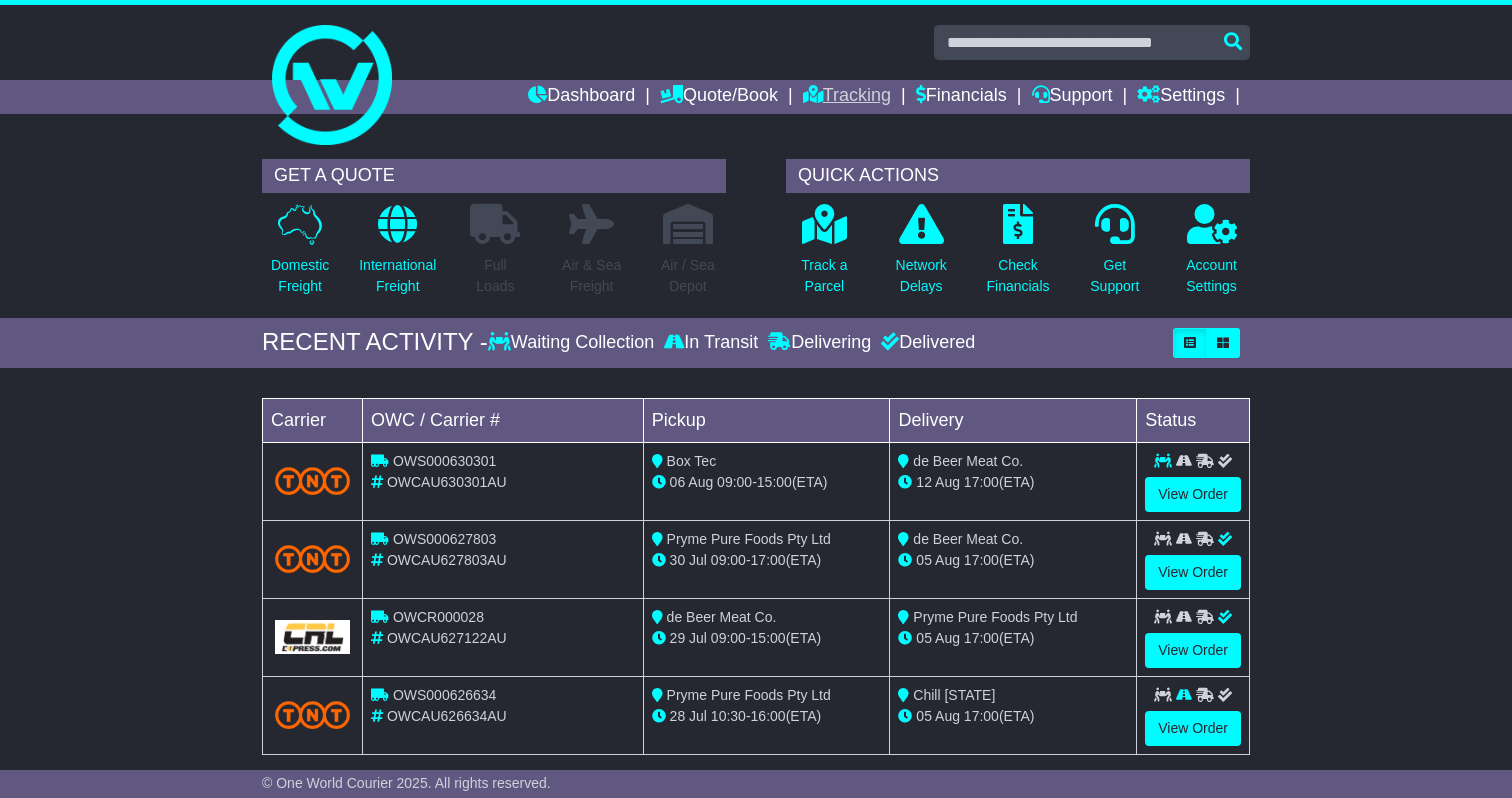 scroll, scrollTop: 0, scrollLeft: 0, axis: both 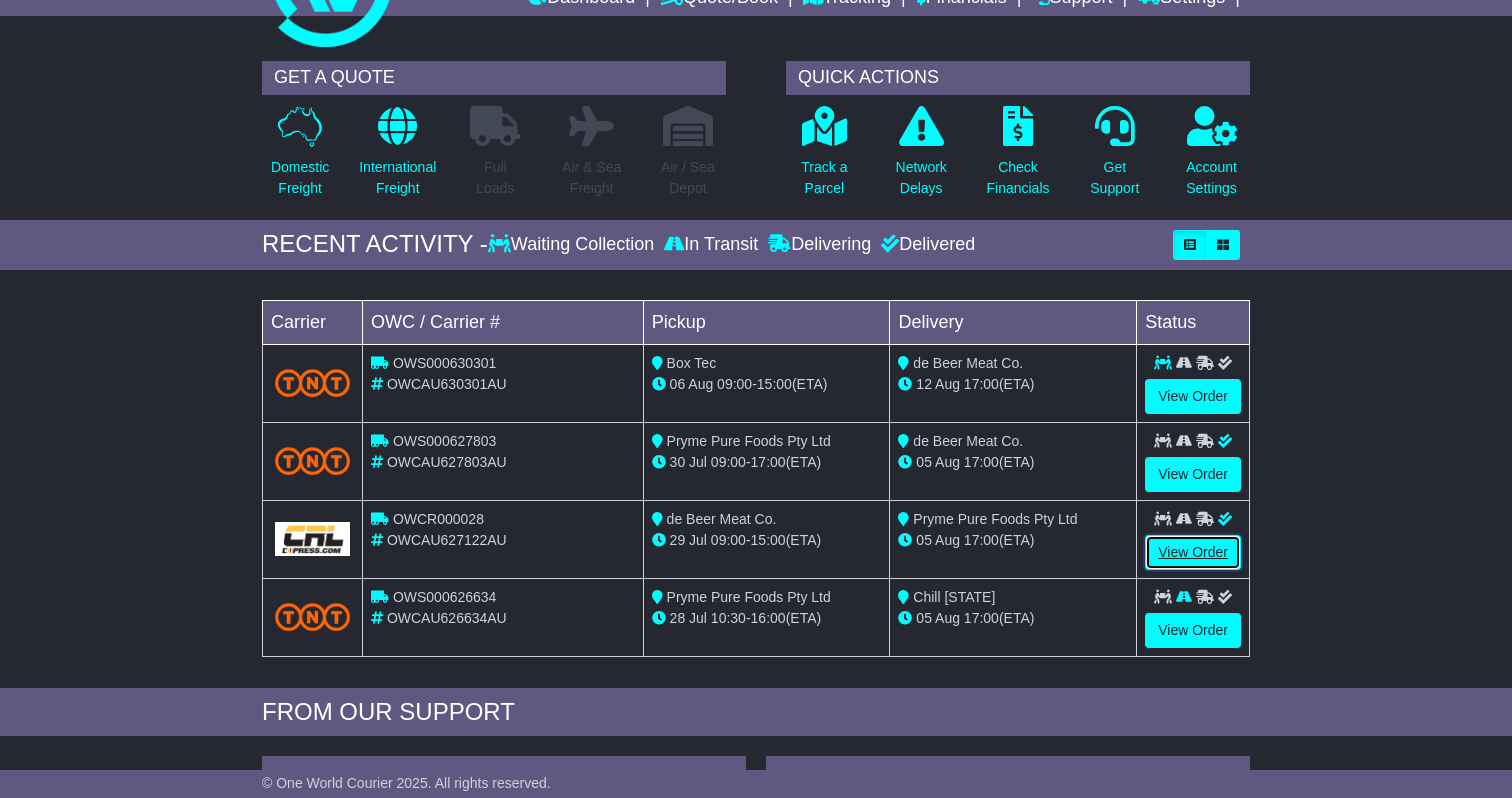 click on "View Order" at bounding box center [1193, 552] 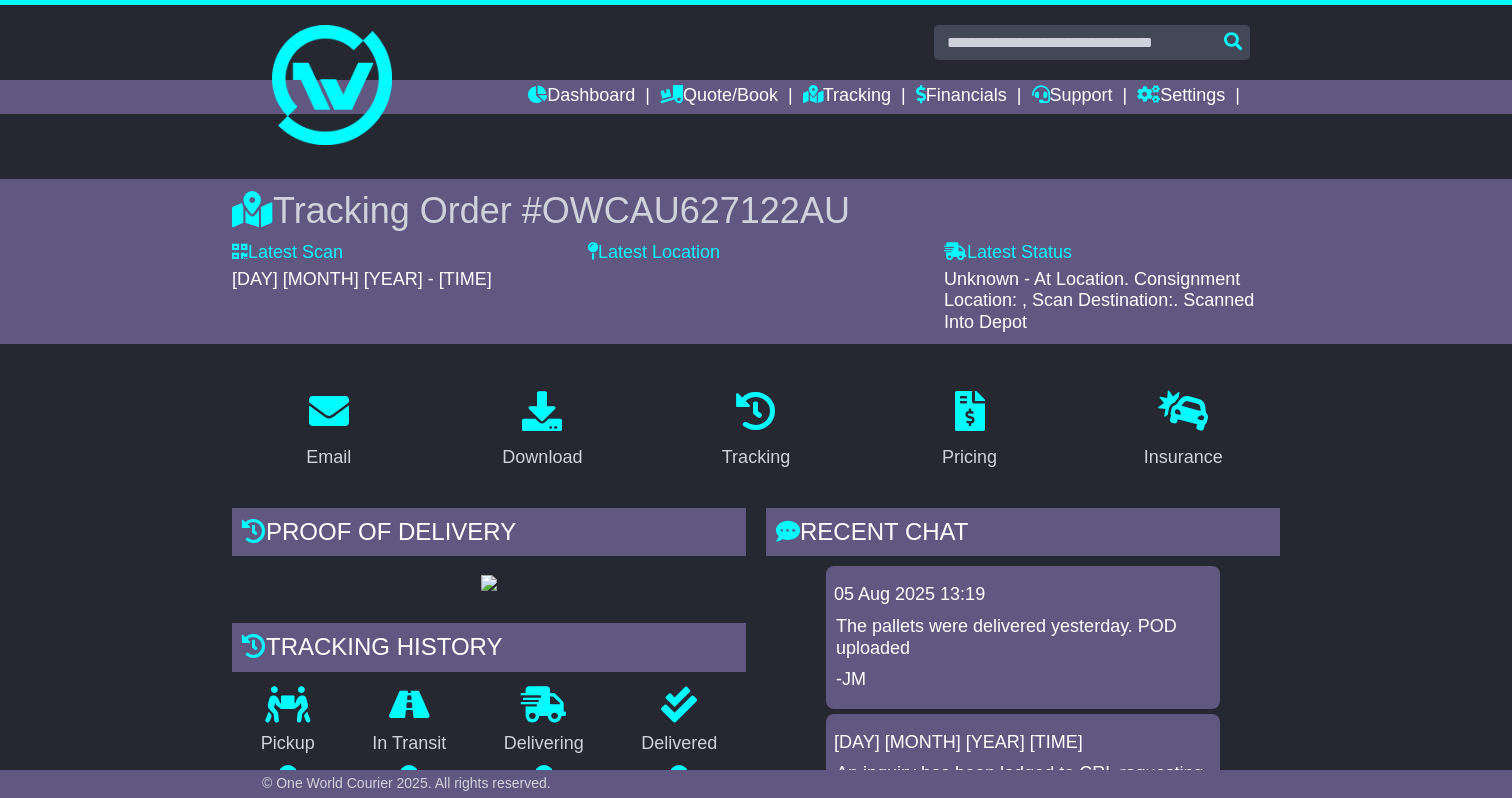 scroll, scrollTop: 0, scrollLeft: 0, axis: both 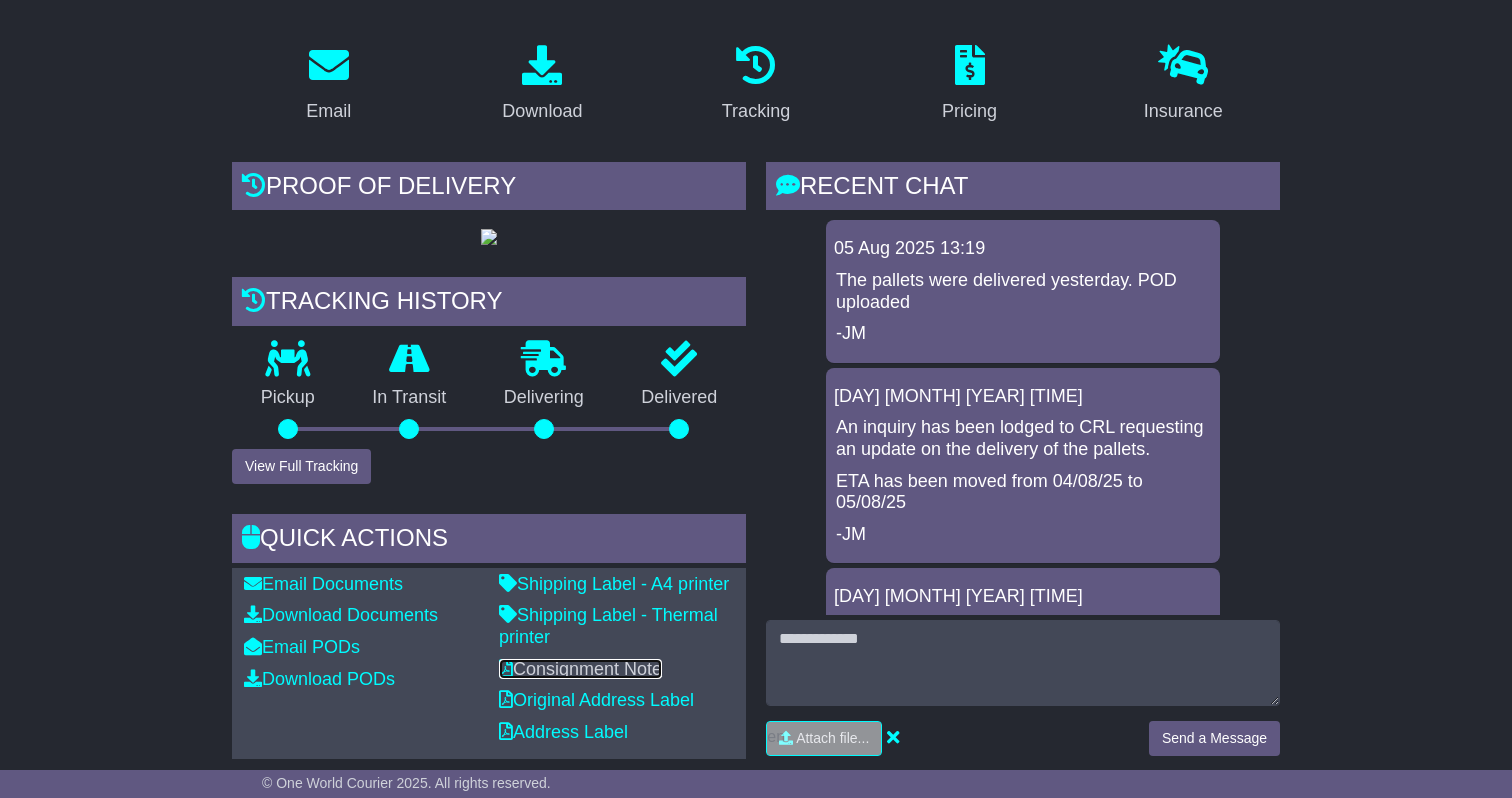 click on "Consignment Note" at bounding box center (580, 669) 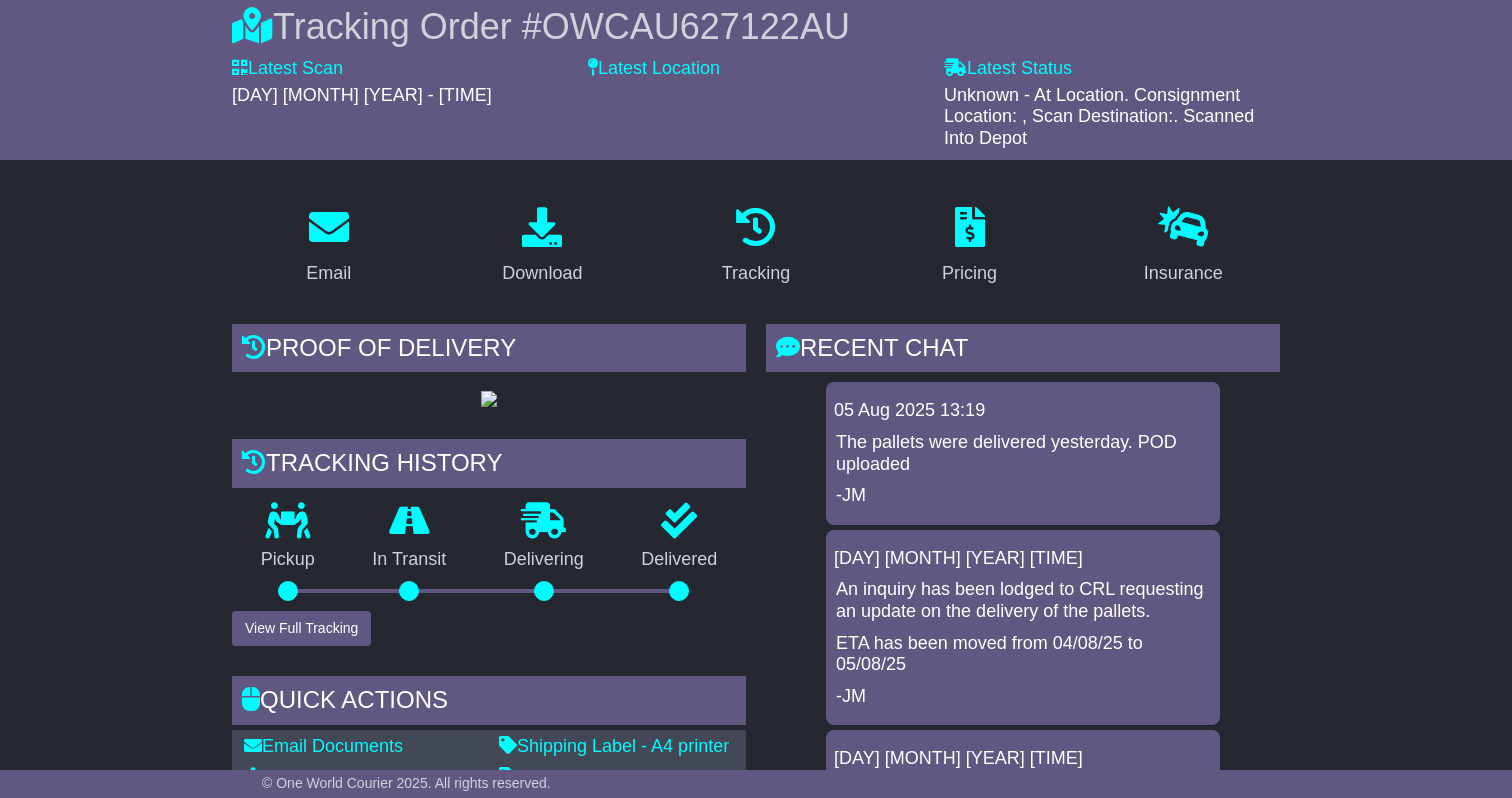 scroll, scrollTop: 0, scrollLeft: 0, axis: both 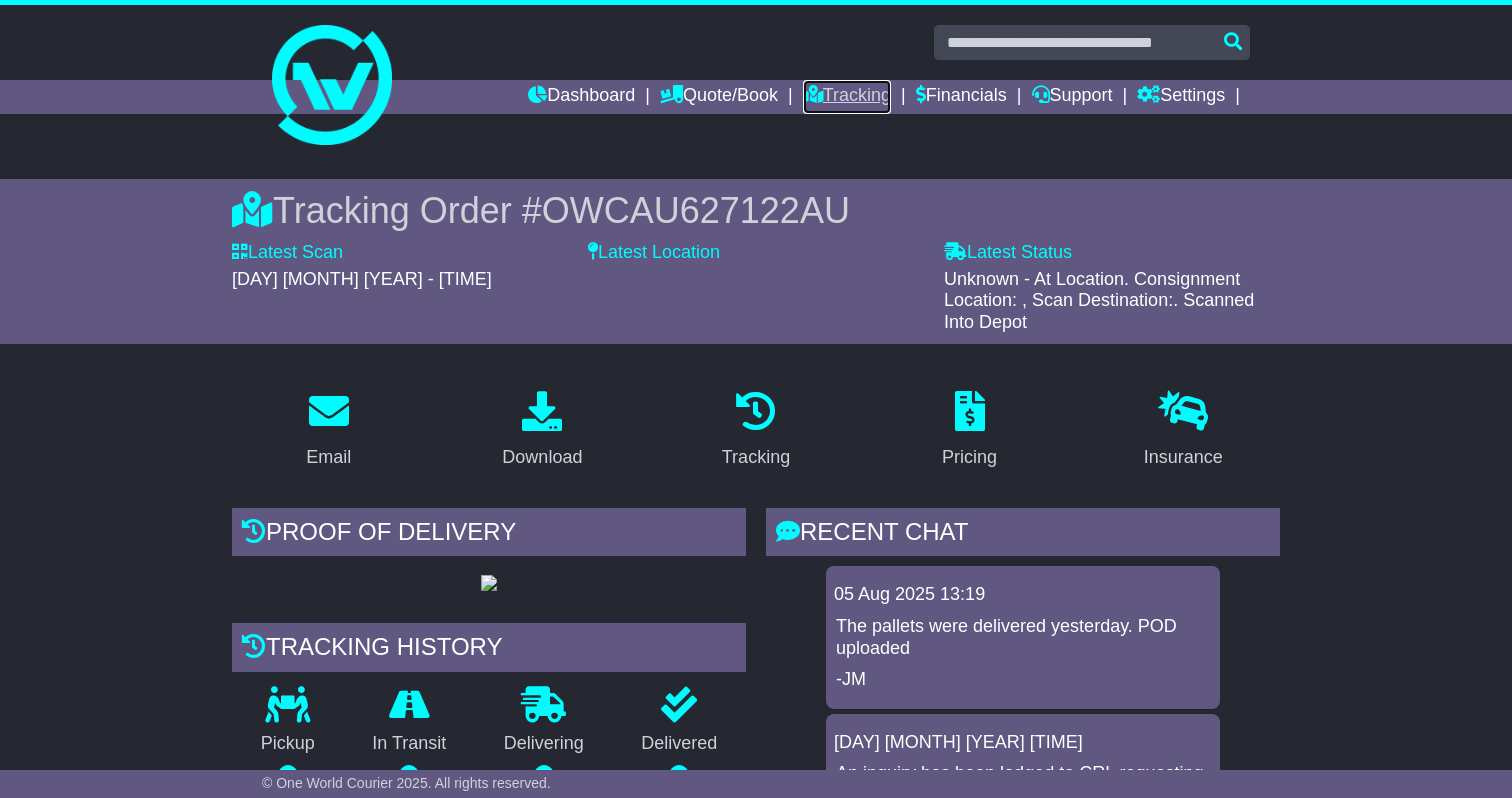 click on "Tracking" at bounding box center [847, 97] 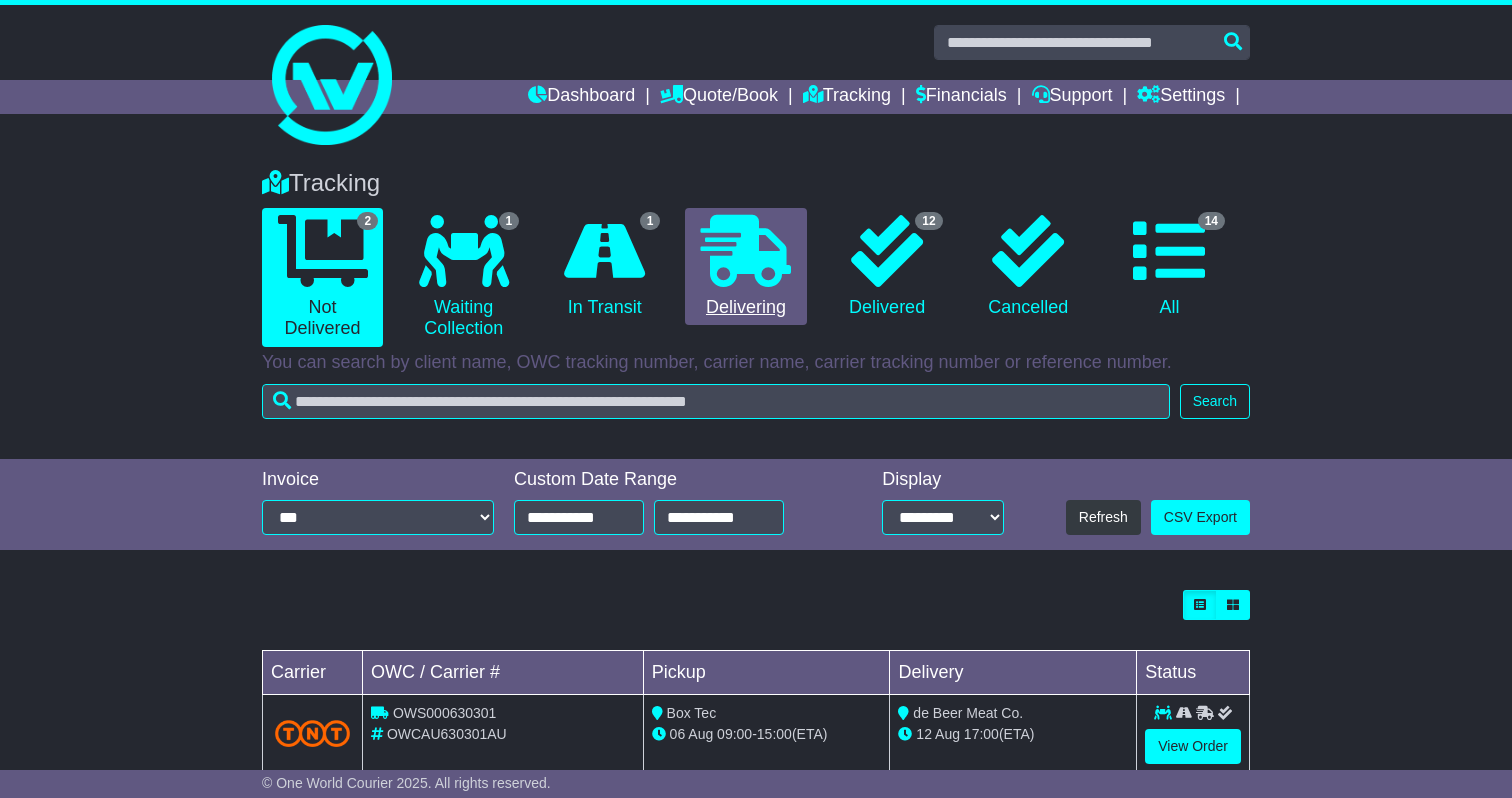 scroll, scrollTop: 0, scrollLeft: 0, axis: both 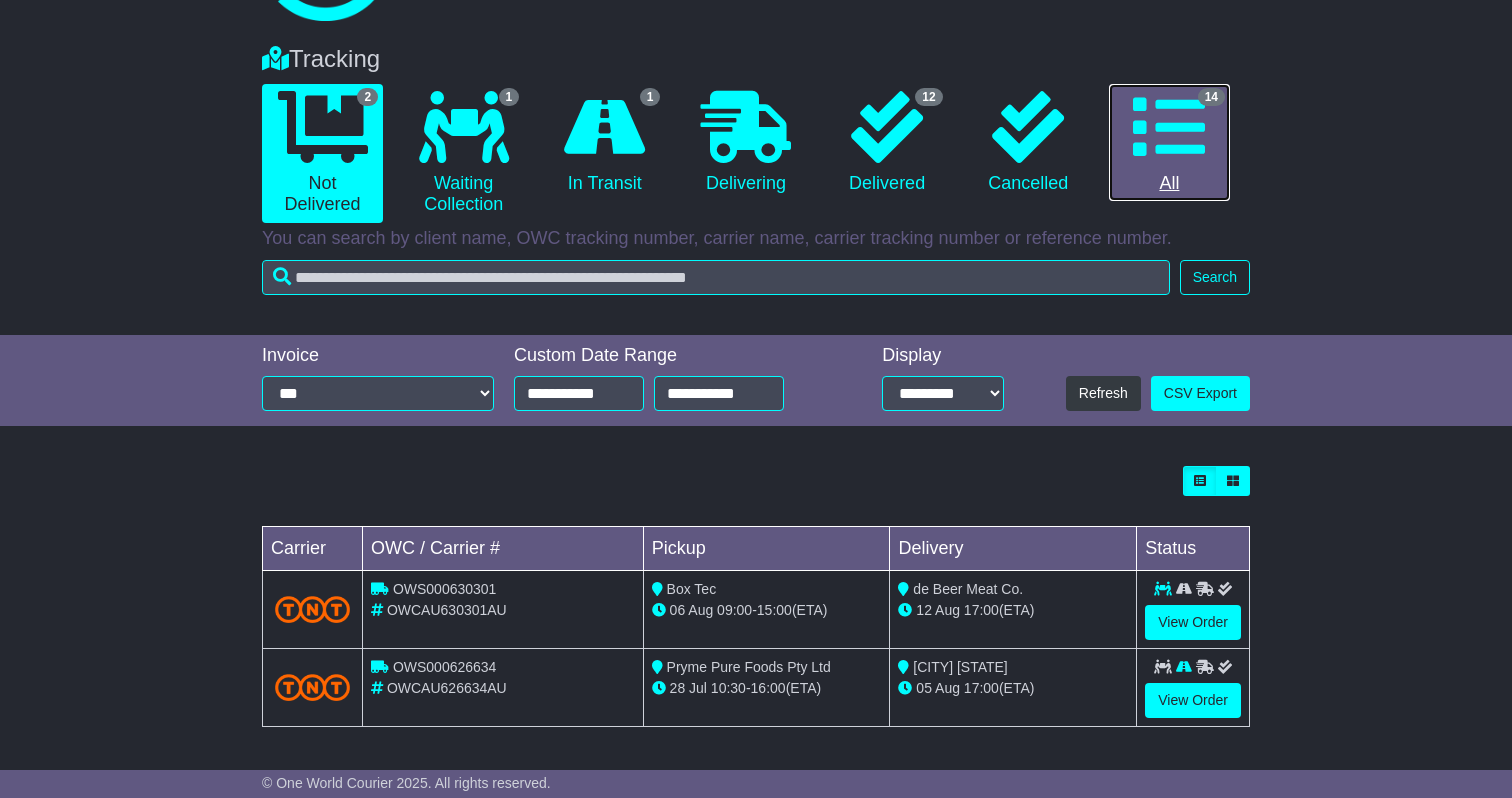 click on "14
All" at bounding box center (1169, 143) 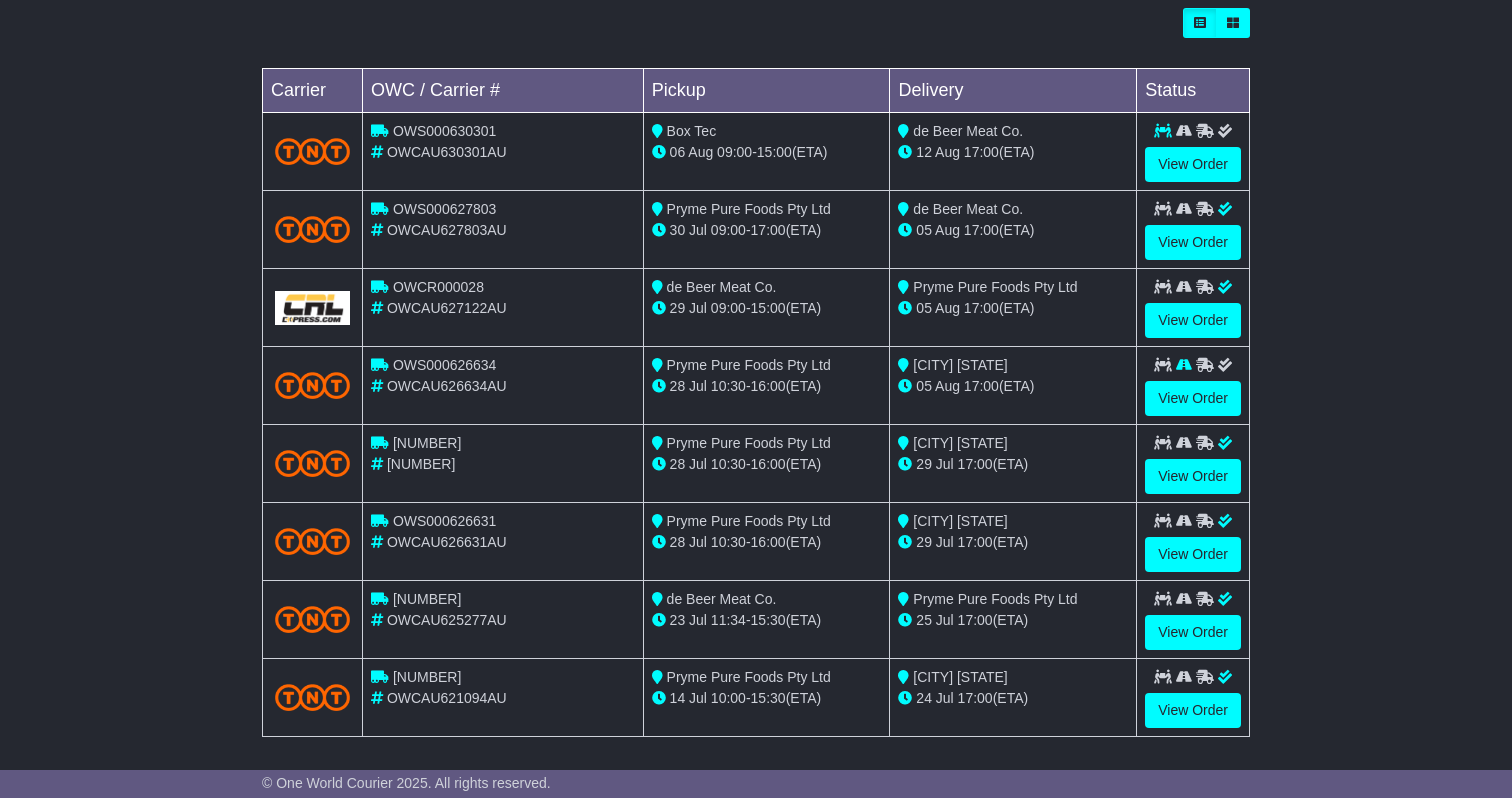 scroll, scrollTop: 599, scrollLeft: 0, axis: vertical 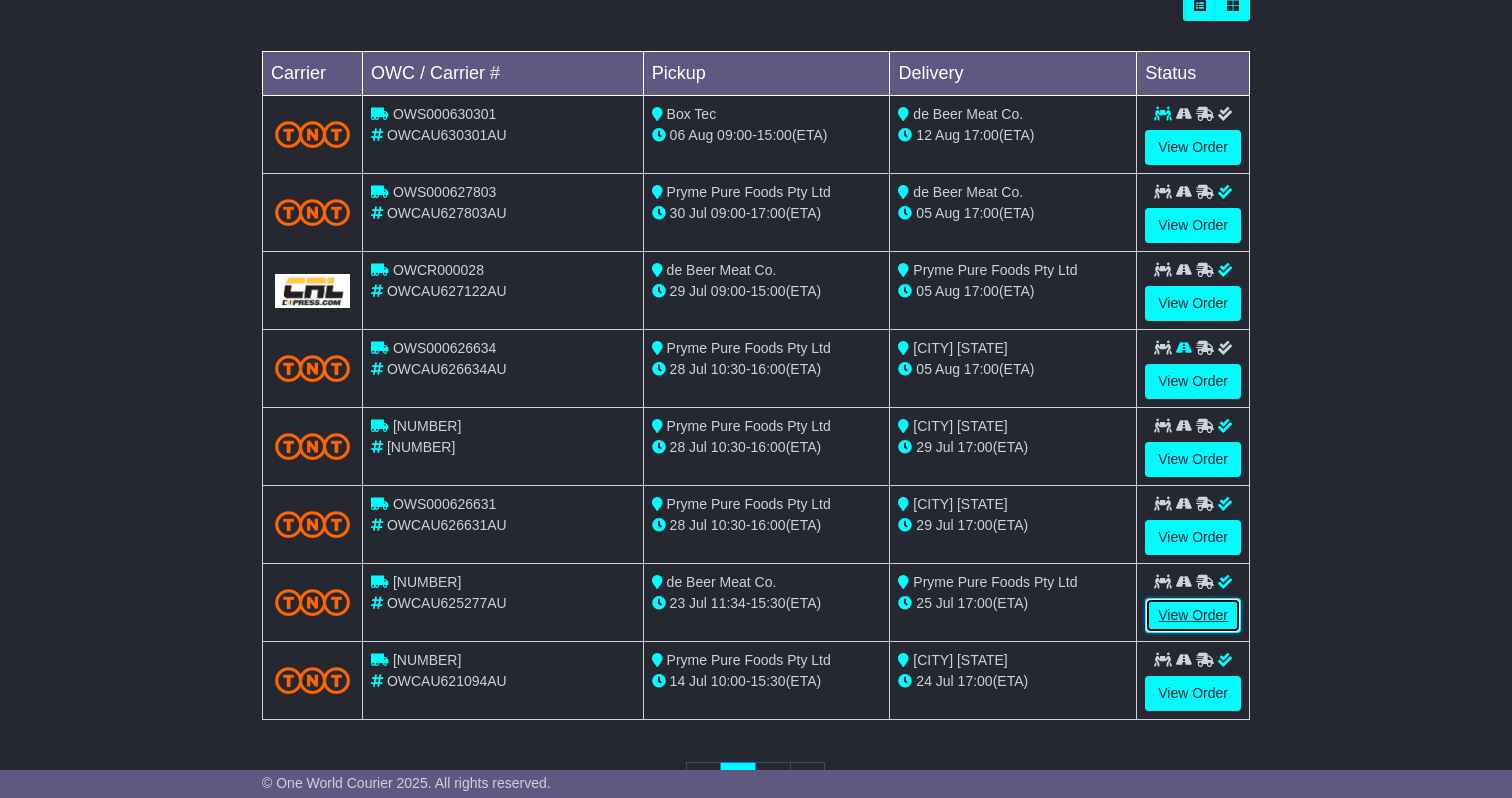 click on "View Order" at bounding box center [1193, 615] 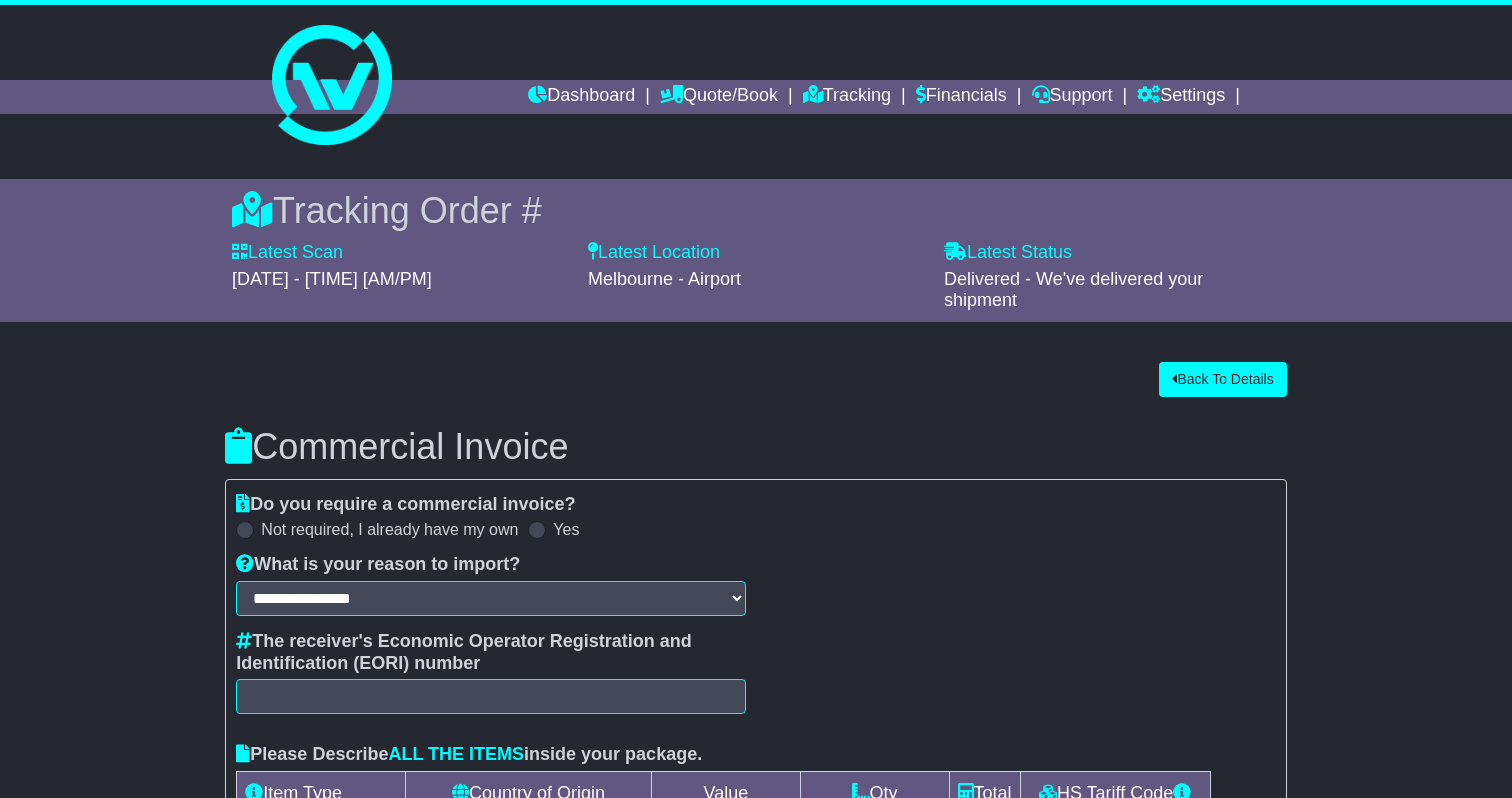 scroll, scrollTop: 248, scrollLeft: 0, axis: vertical 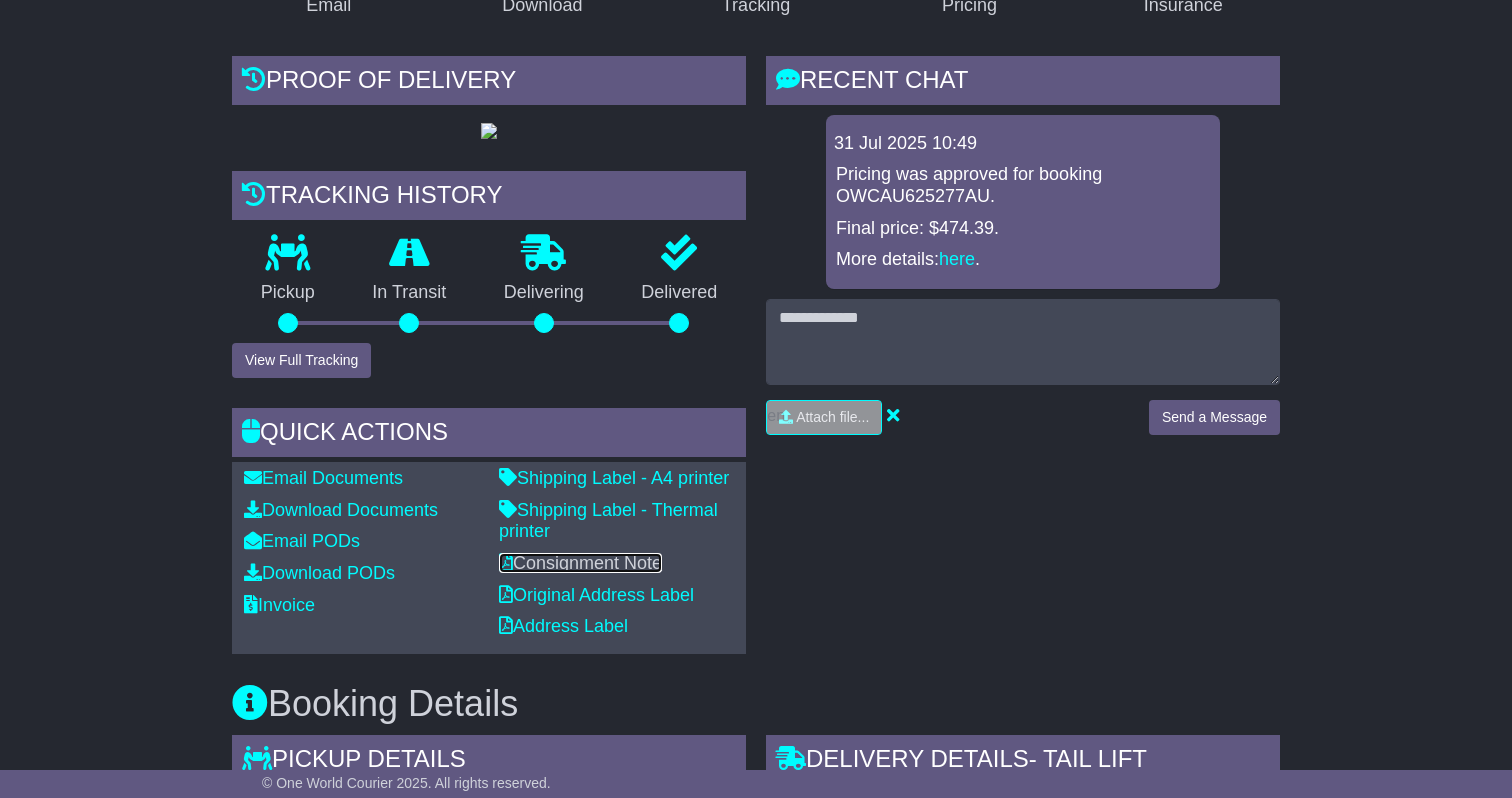 click on "Consignment Note" at bounding box center (580, 563) 